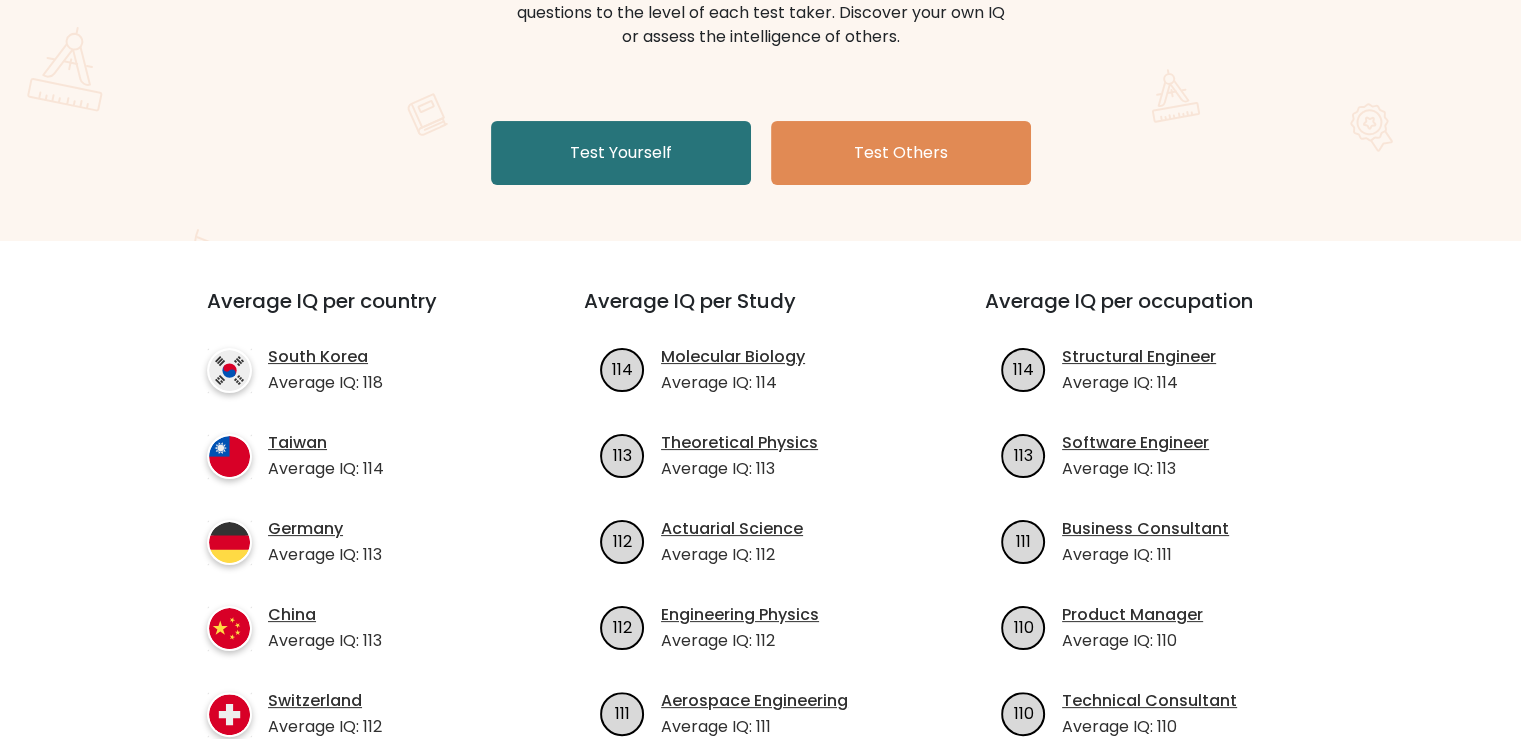 scroll, scrollTop: 166, scrollLeft: 0, axis: vertical 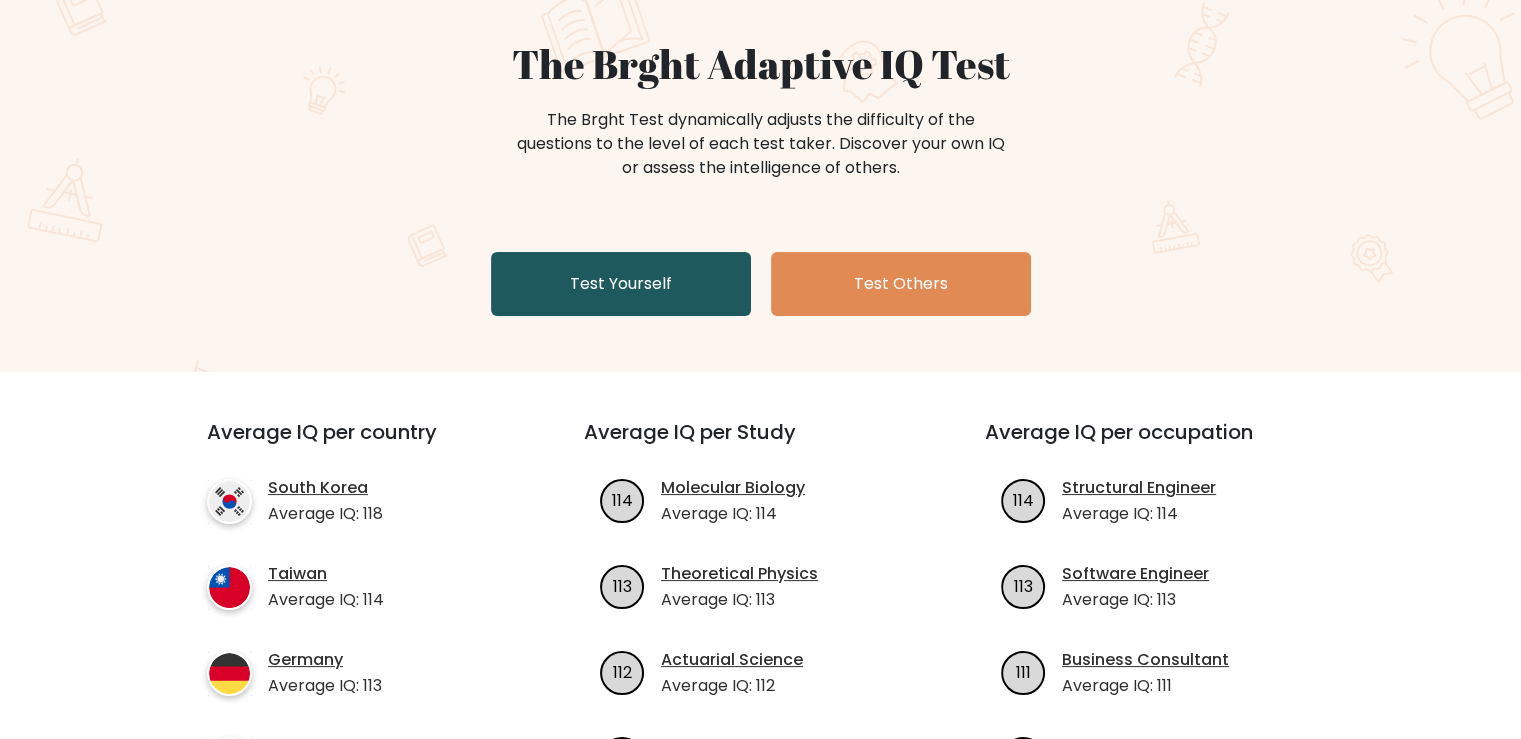 click on "Test Yourself" at bounding box center [621, 284] 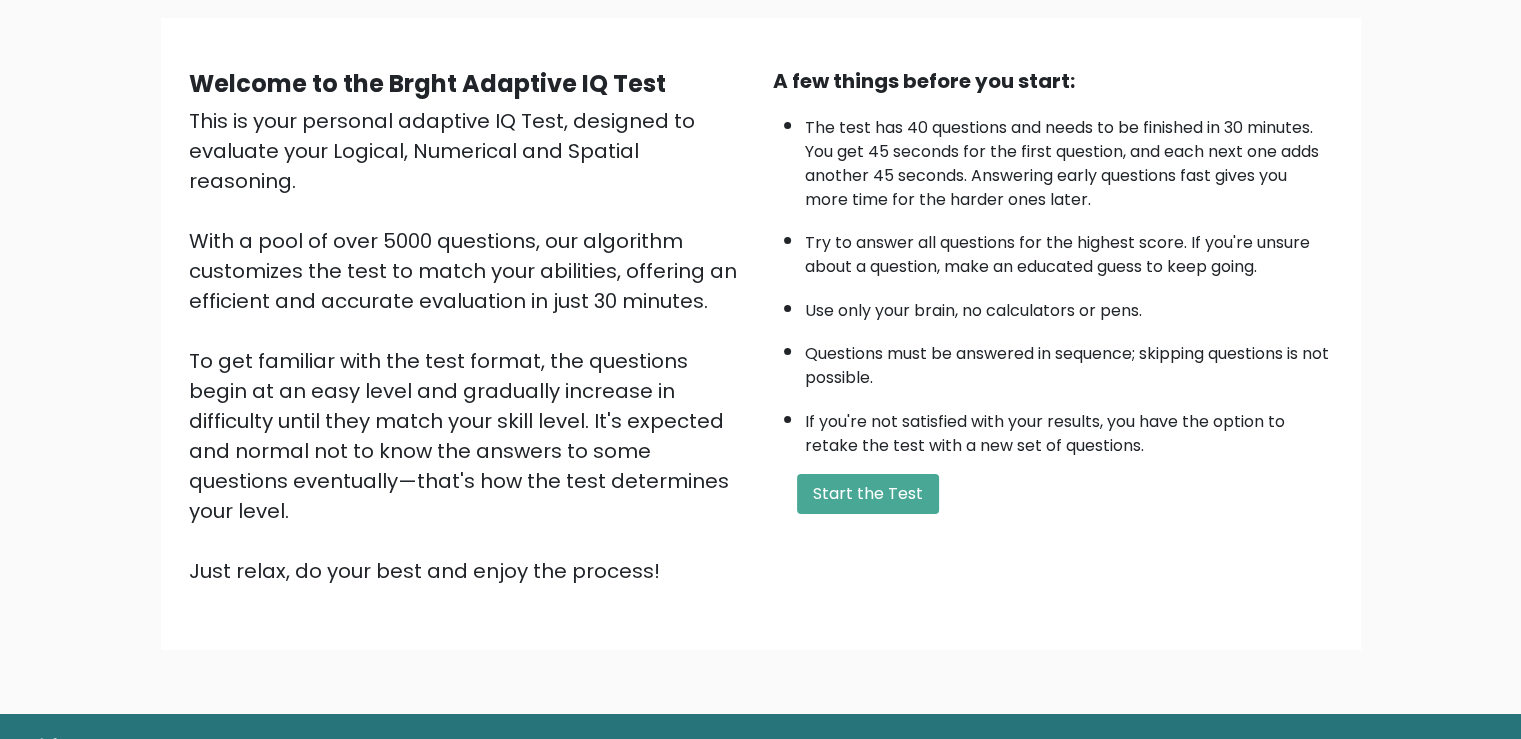 scroll, scrollTop: 166, scrollLeft: 0, axis: vertical 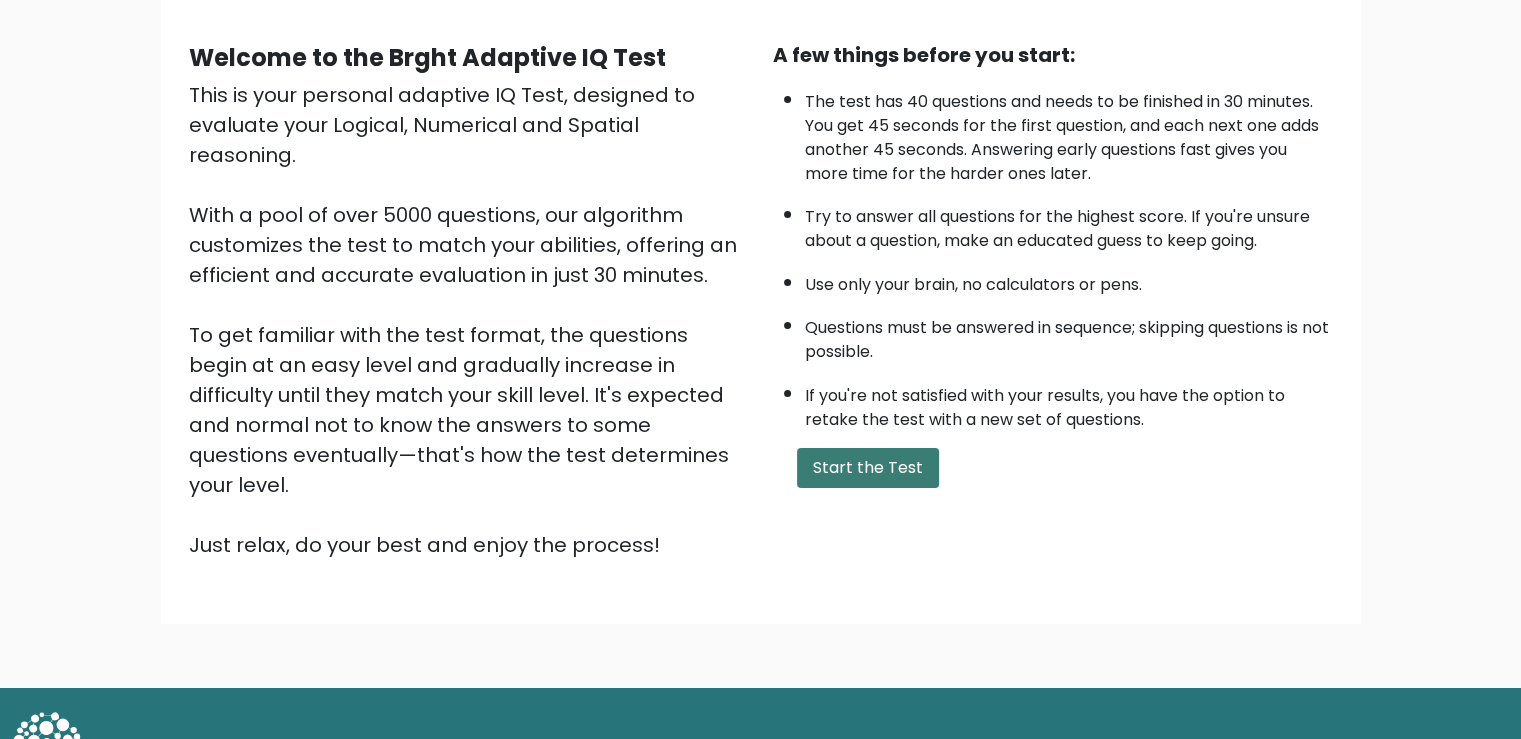 click on "Start the Test" at bounding box center [868, 468] 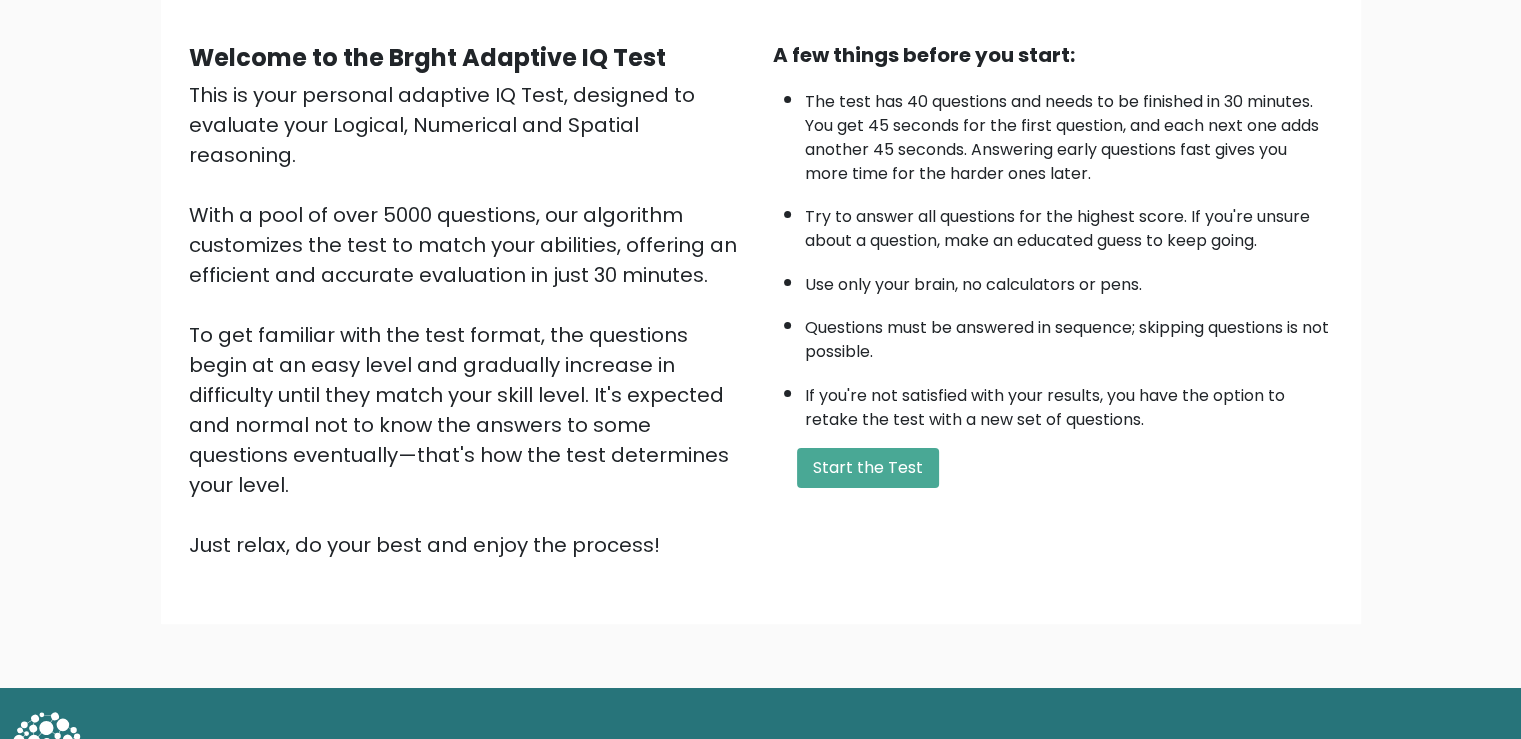 click on "Start the Test" at bounding box center [1053, 468] 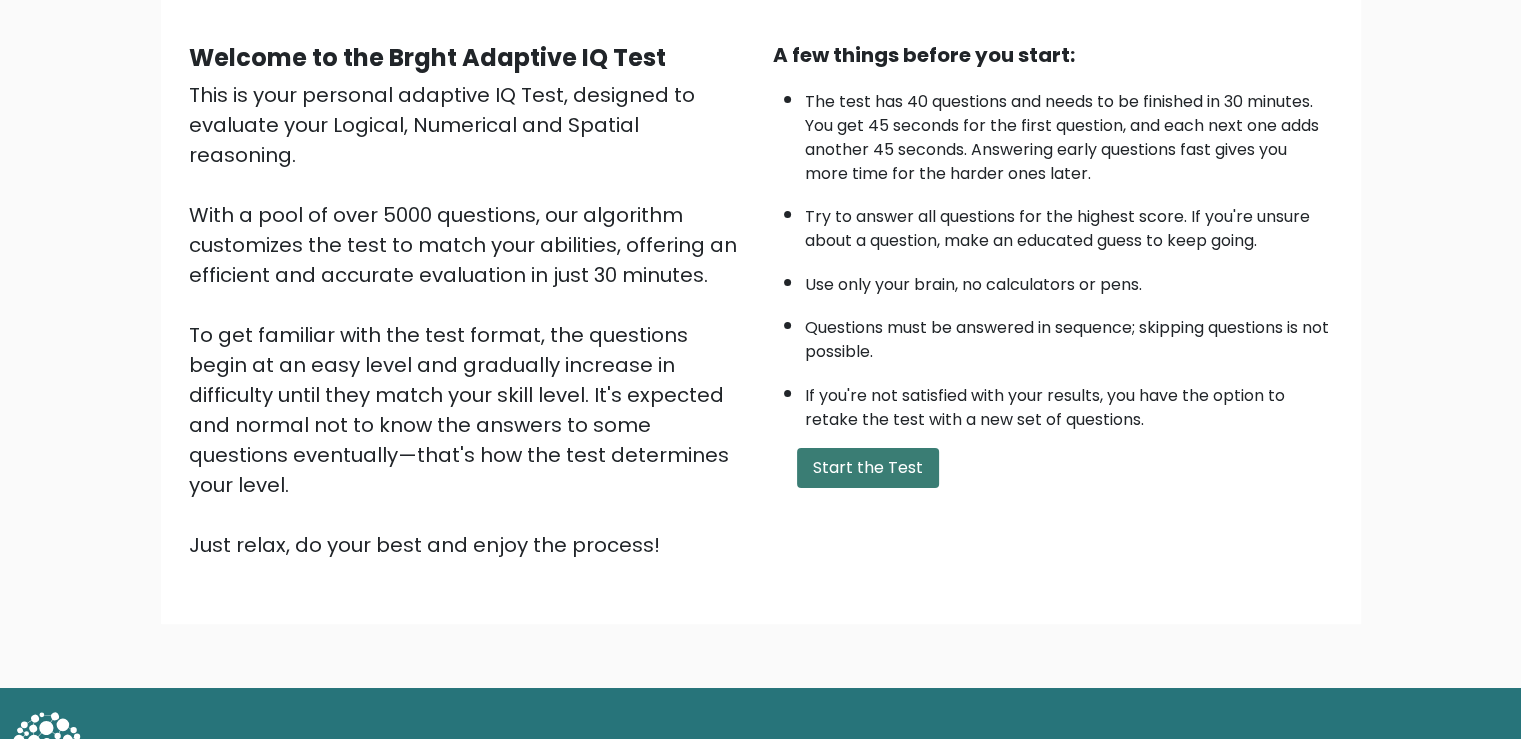 click on "Start the Test" at bounding box center (868, 468) 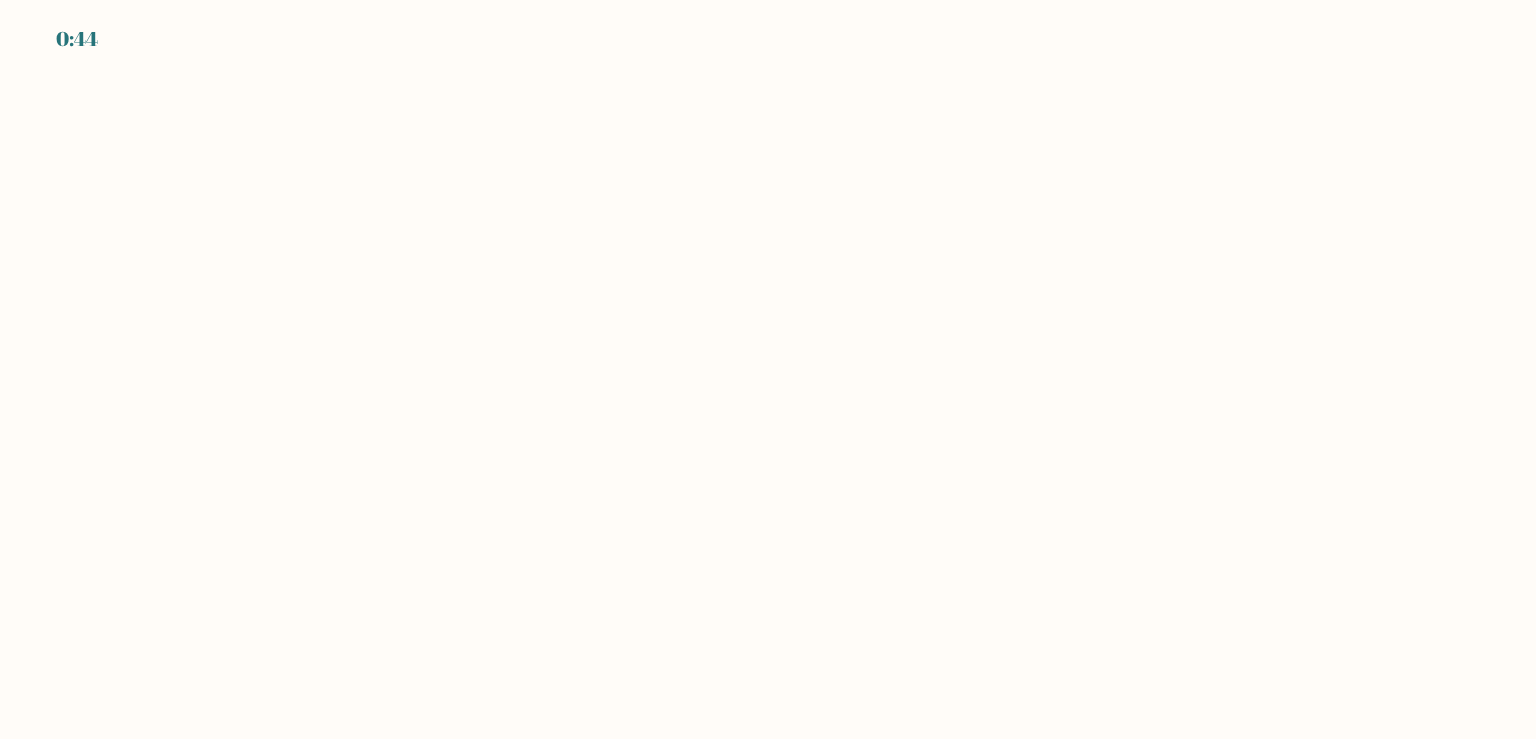 scroll, scrollTop: 0, scrollLeft: 0, axis: both 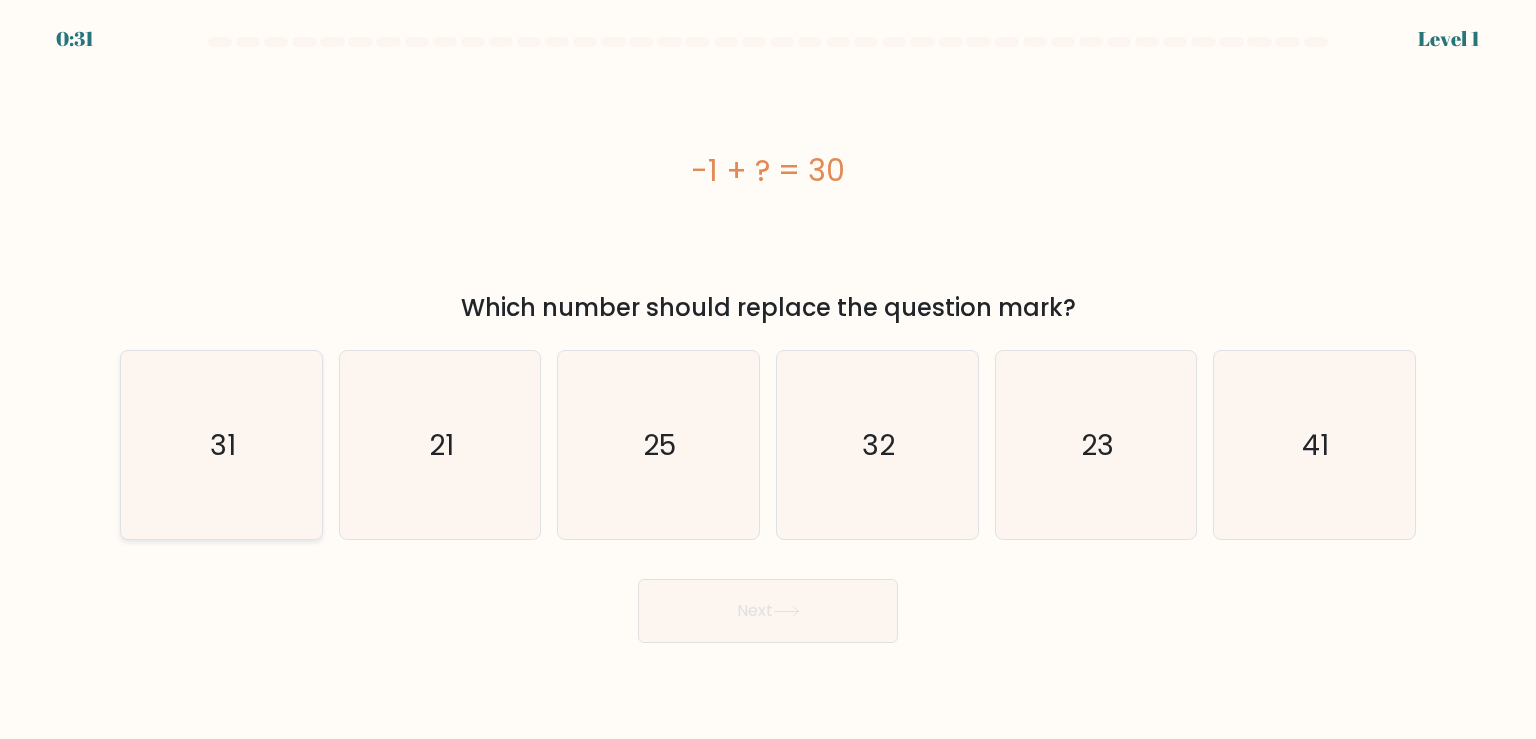 click on "31" 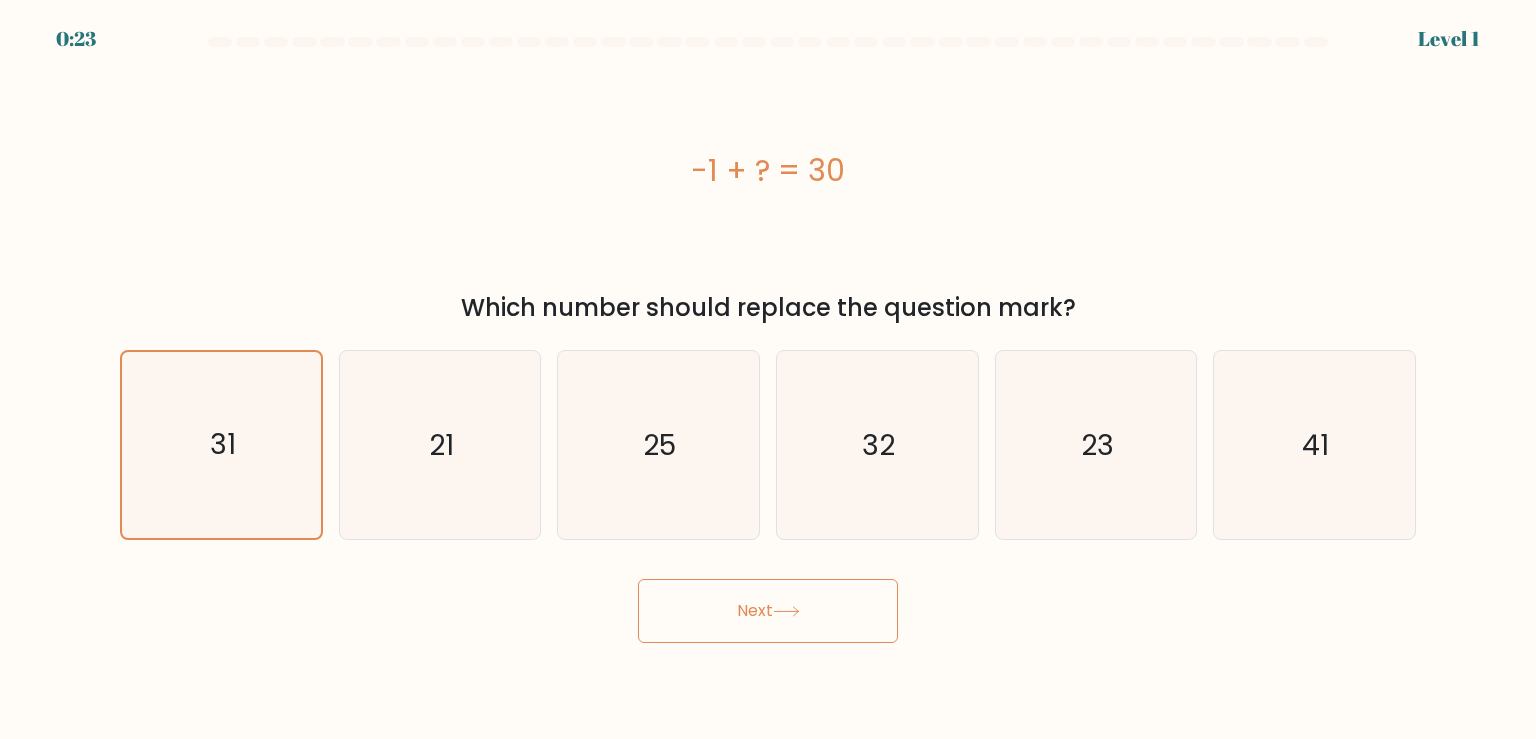 click on "Next" at bounding box center [768, 611] 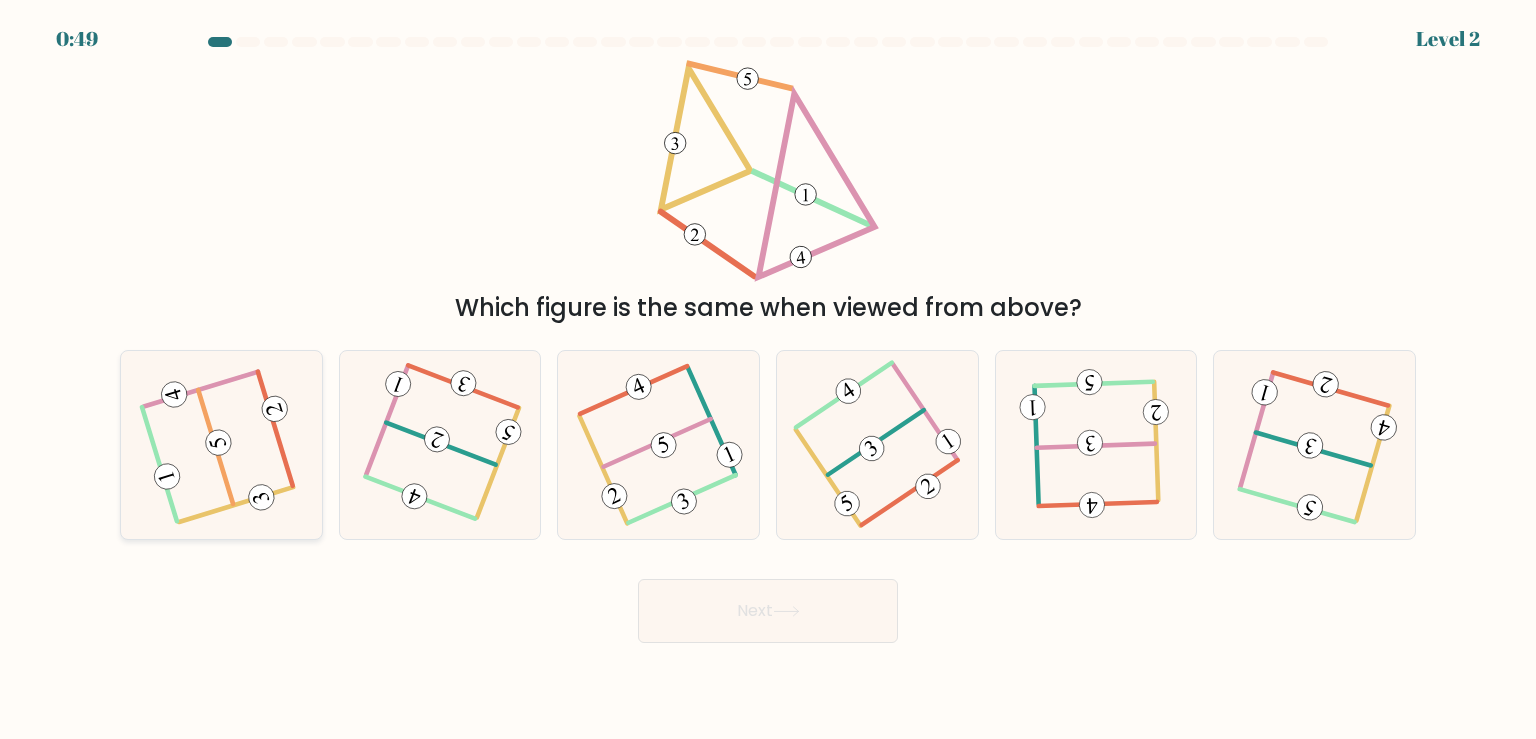 click at bounding box center [221, 445] 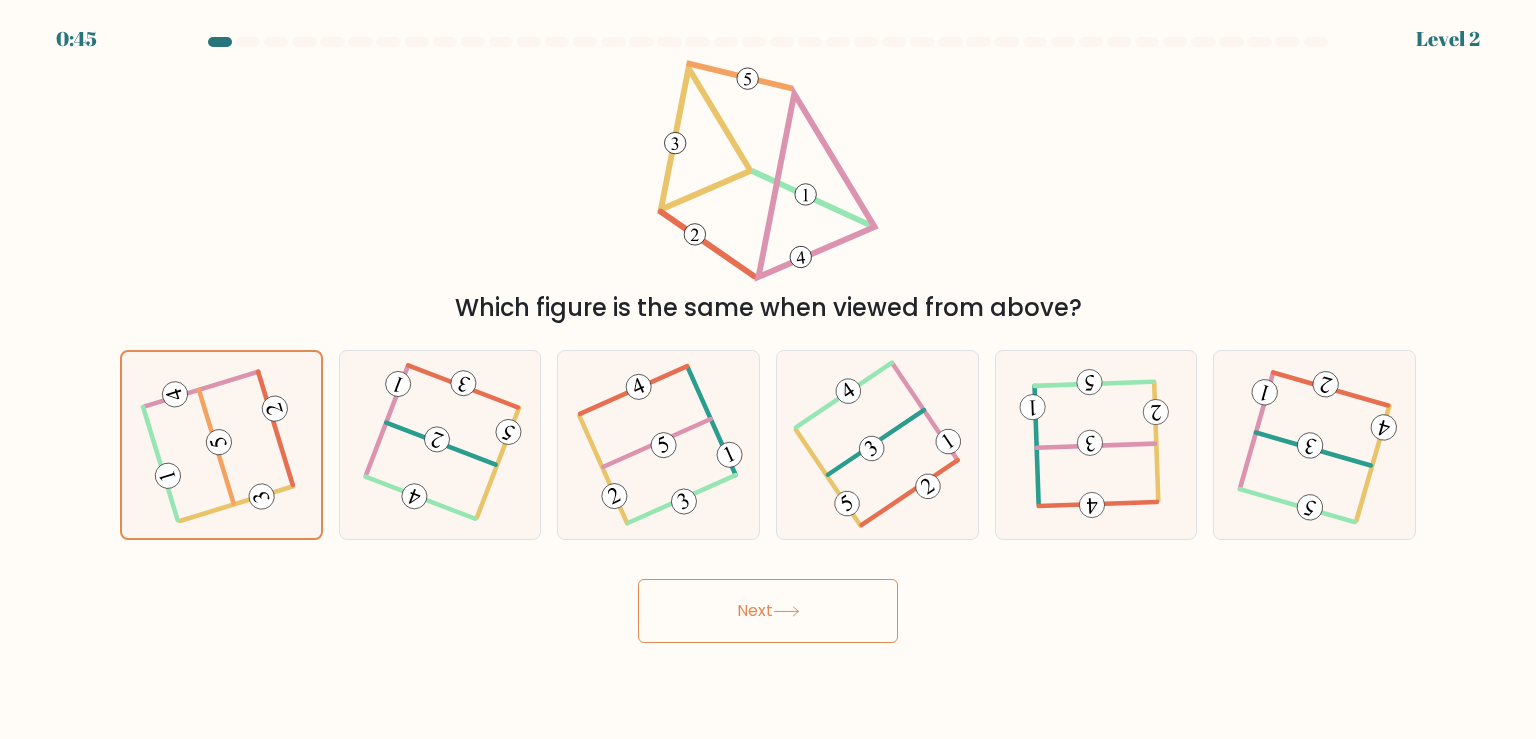 click on "Next" at bounding box center [768, 611] 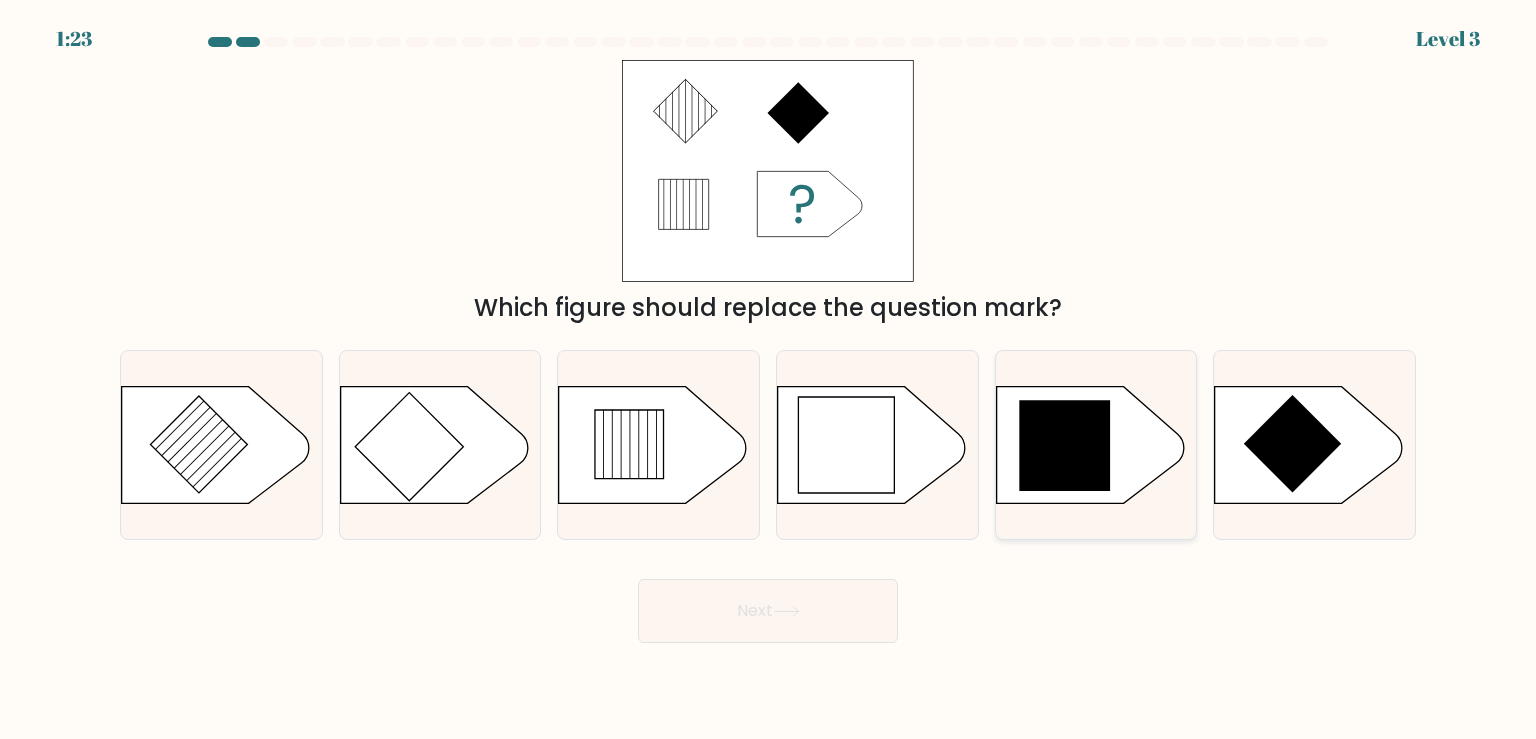 click 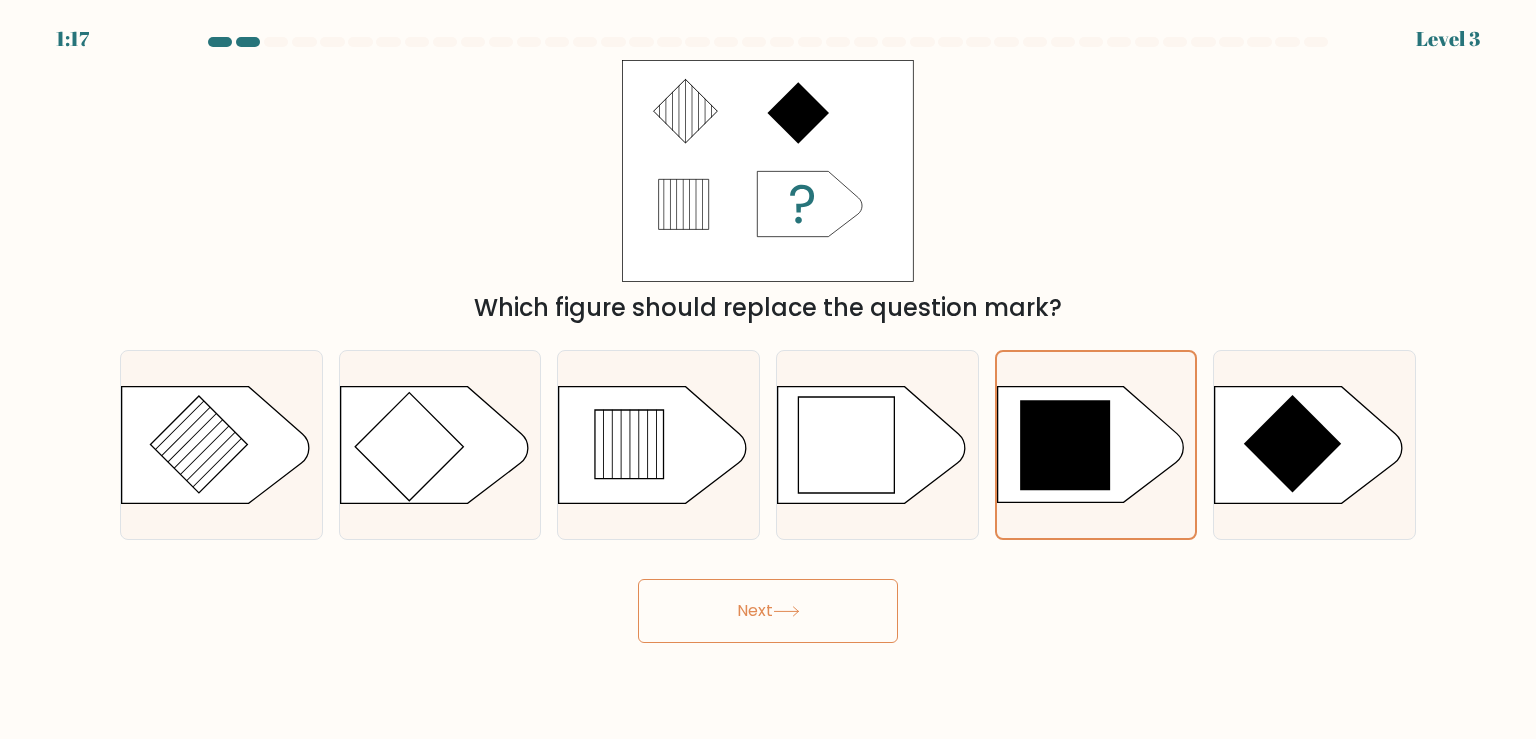 click on "Next" at bounding box center [768, 611] 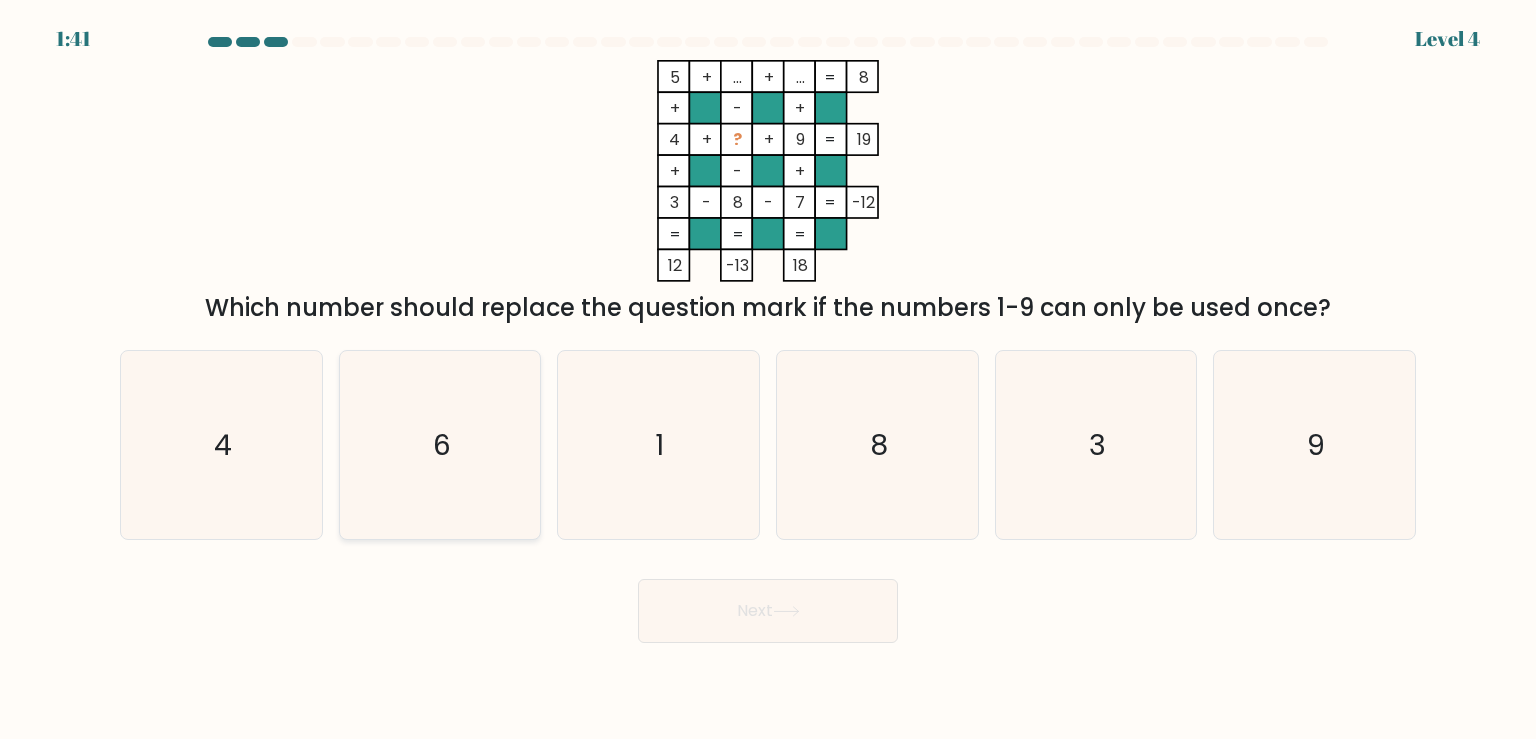 click on "6" 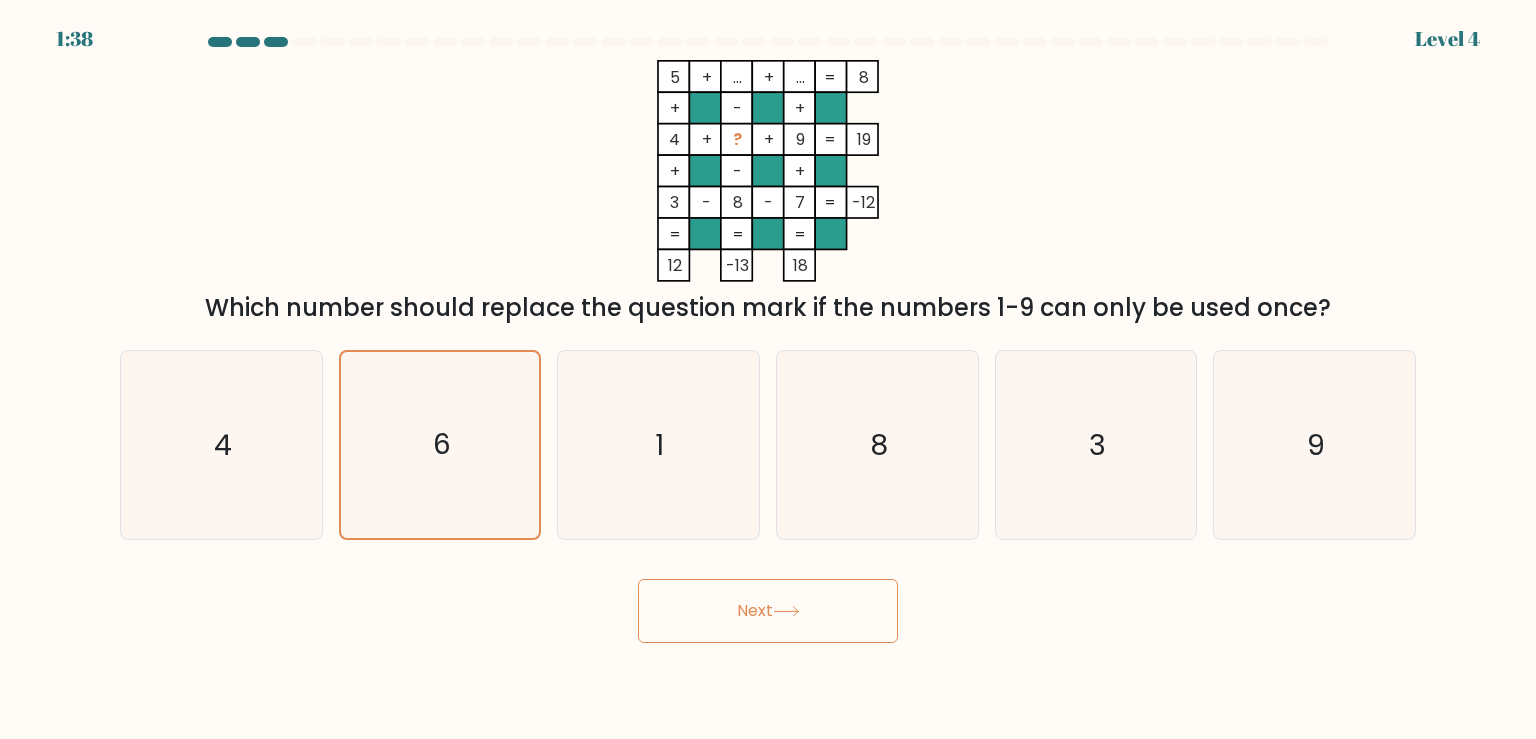 click on "Next" at bounding box center (768, 611) 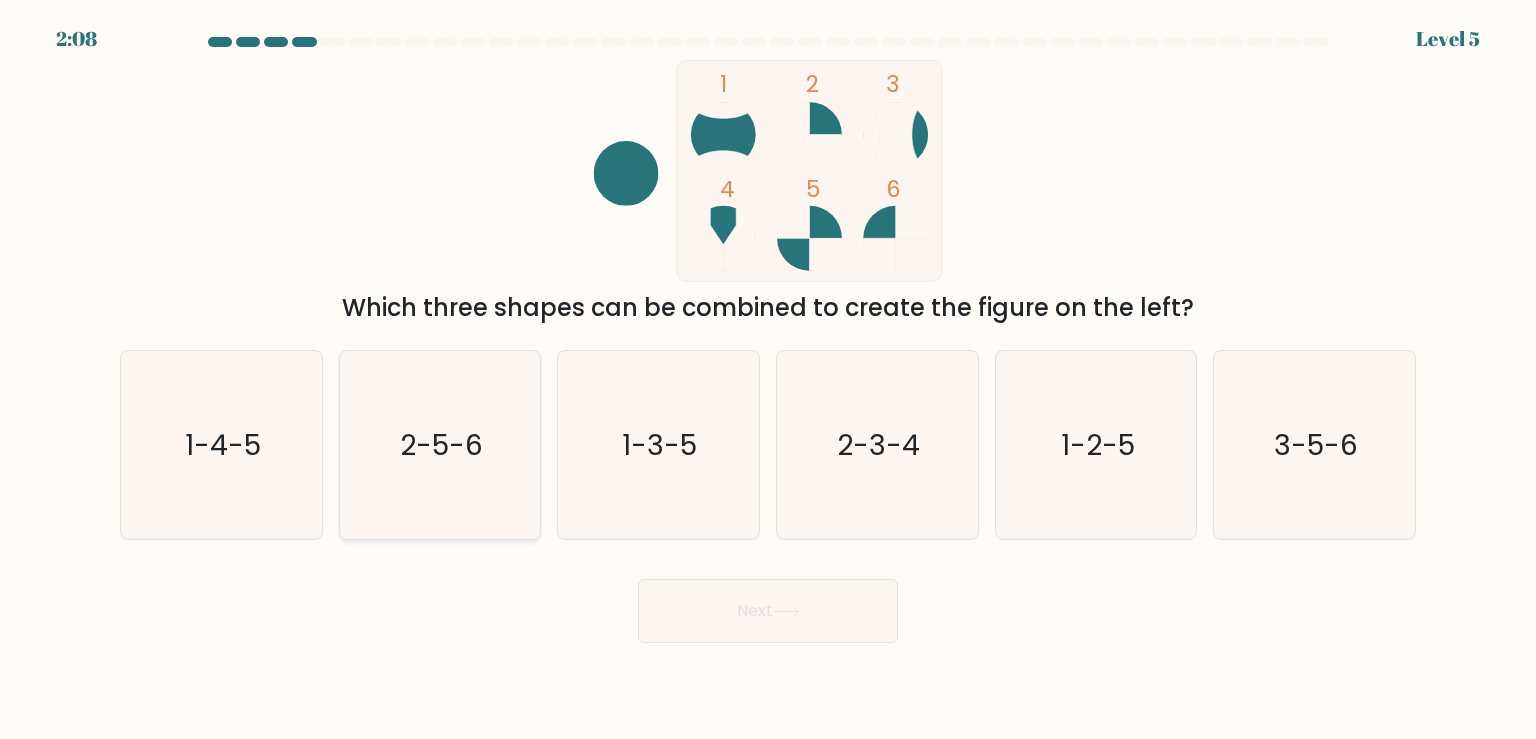 click on "2-5-6" 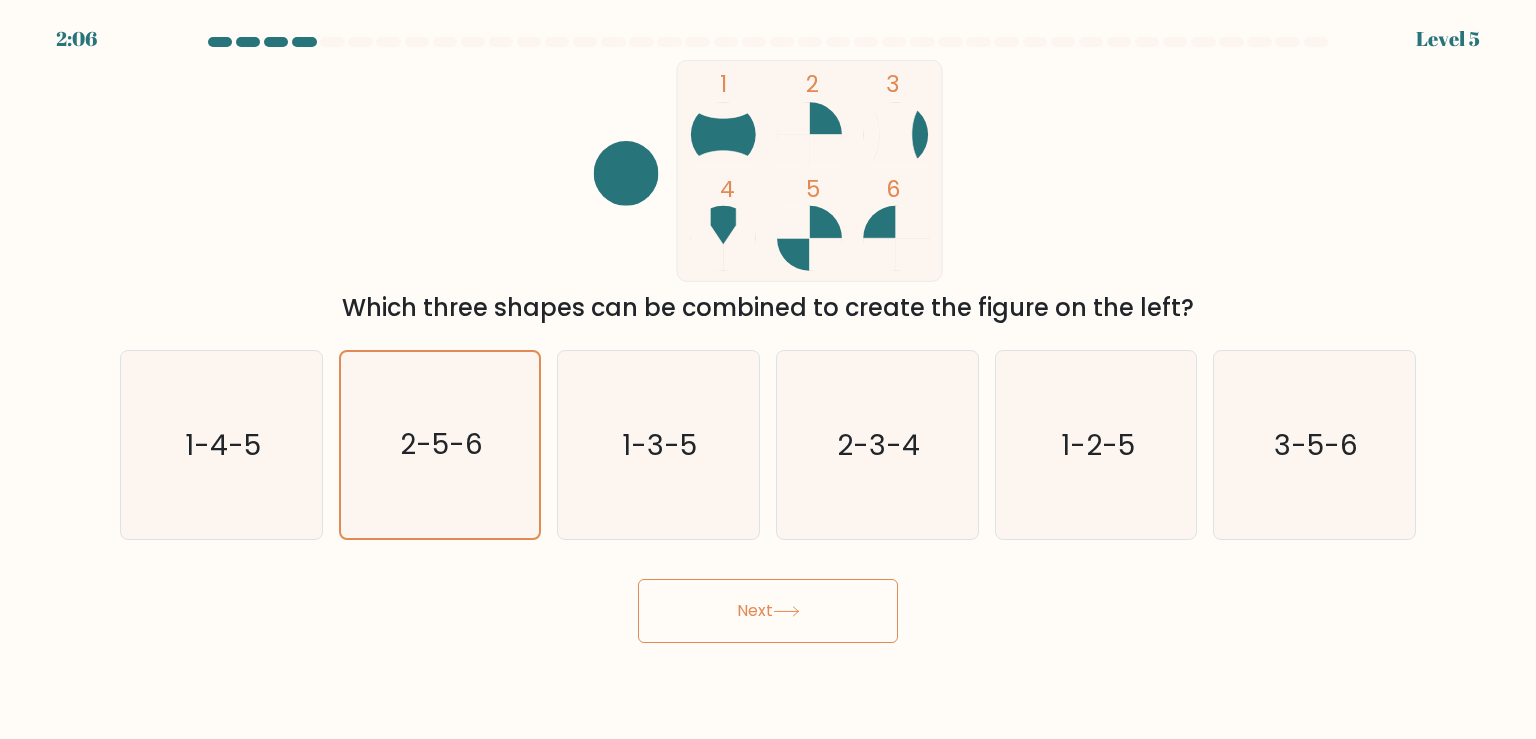click on "Next" at bounding box center (768, 611) 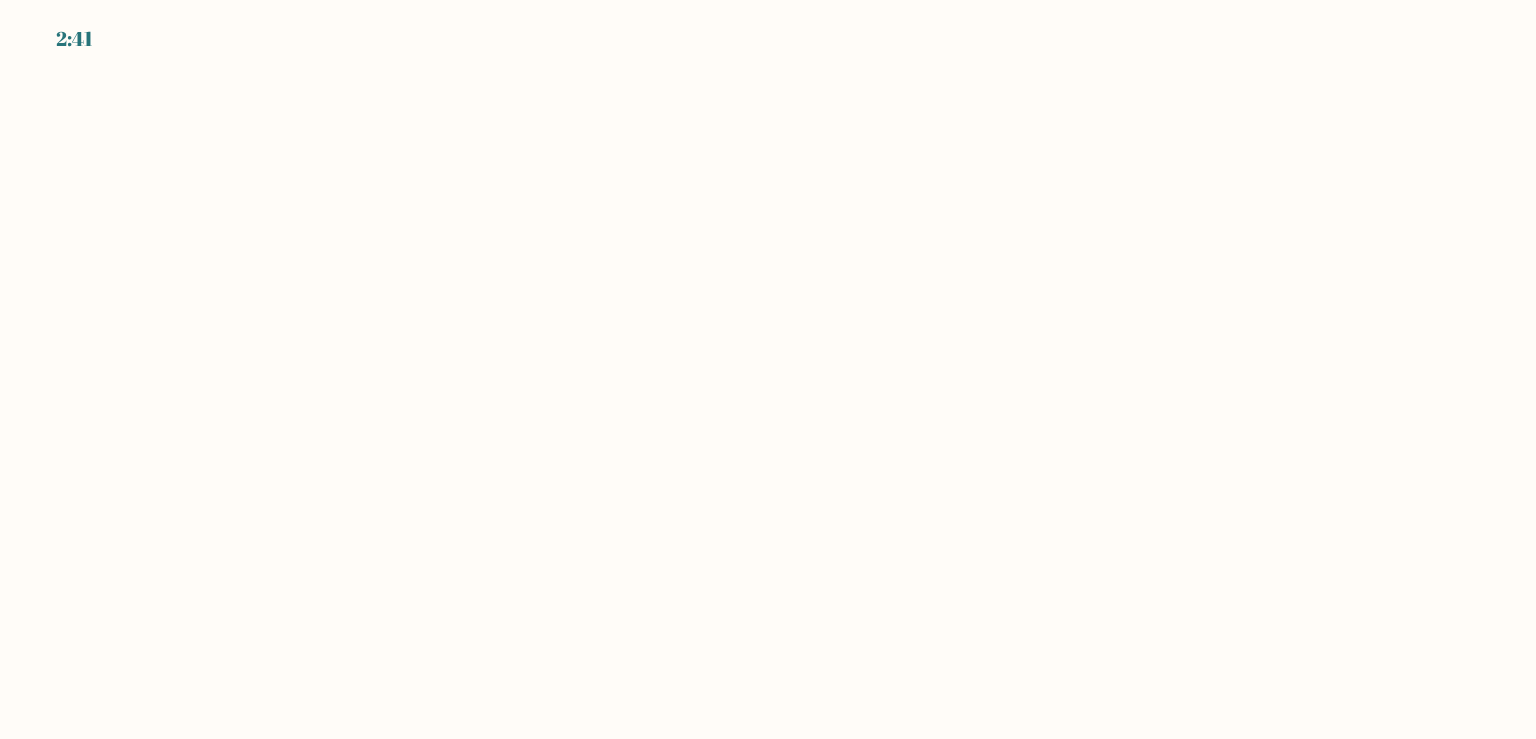 scroll, scrollTop: 0, scrollLeft: 0, axis: both 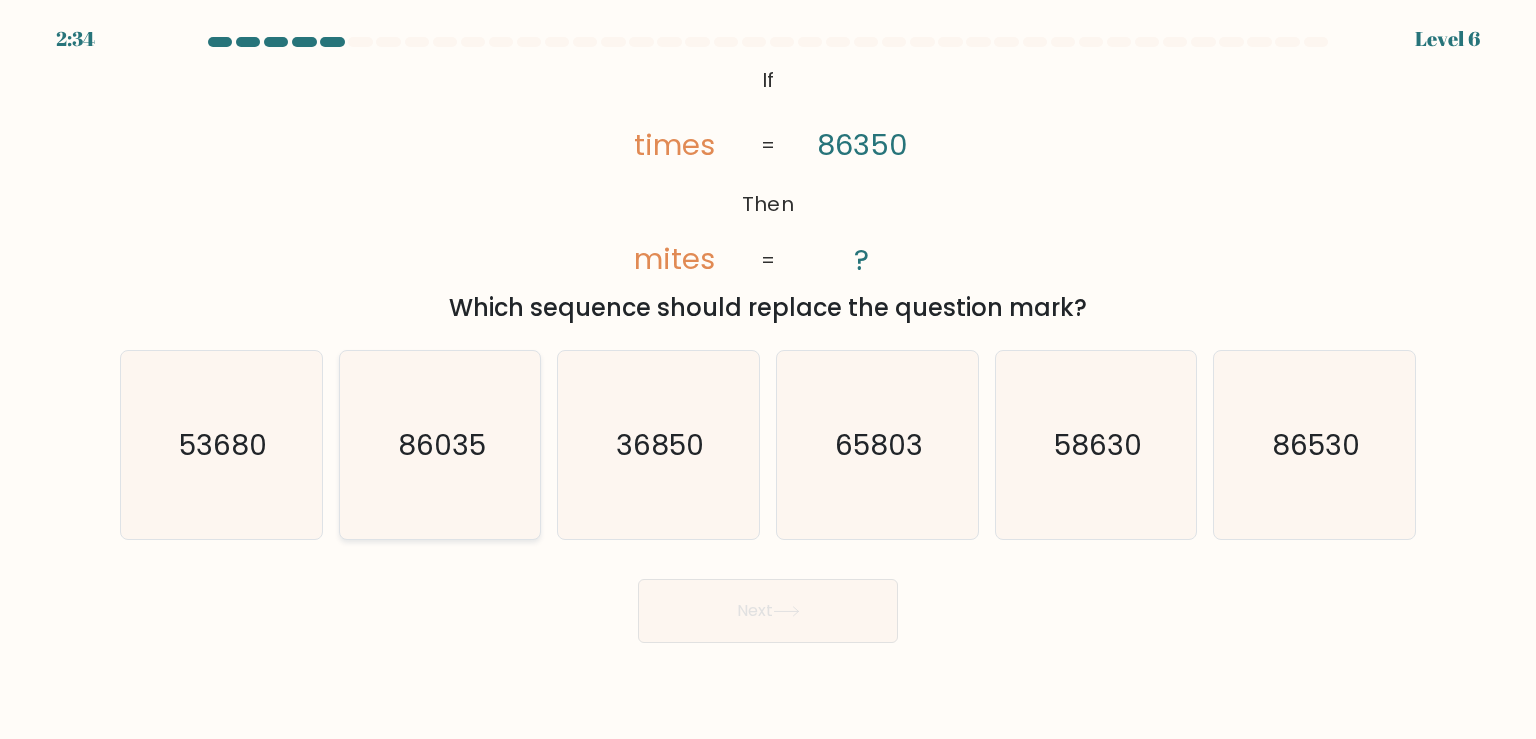 click on "86035" 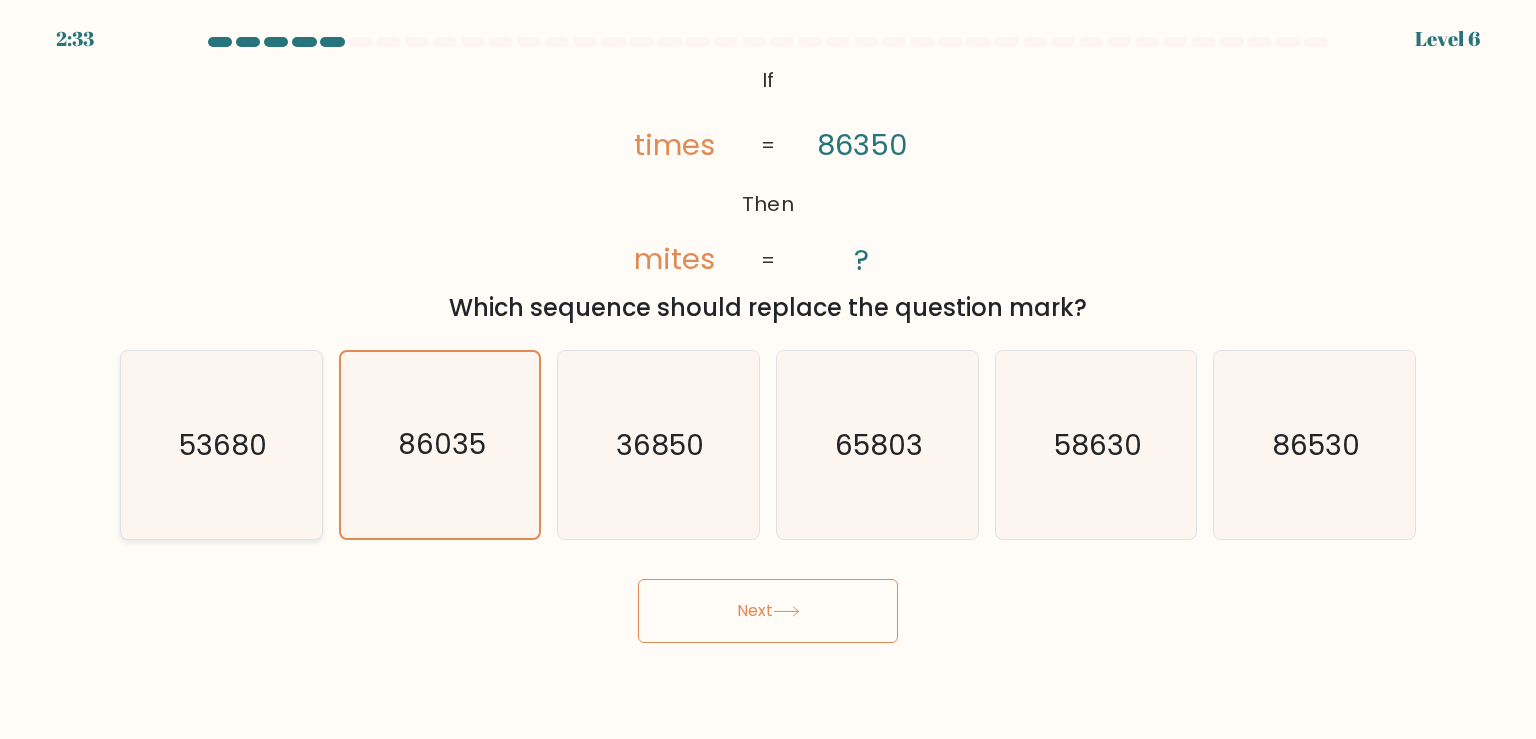 click on "53680" 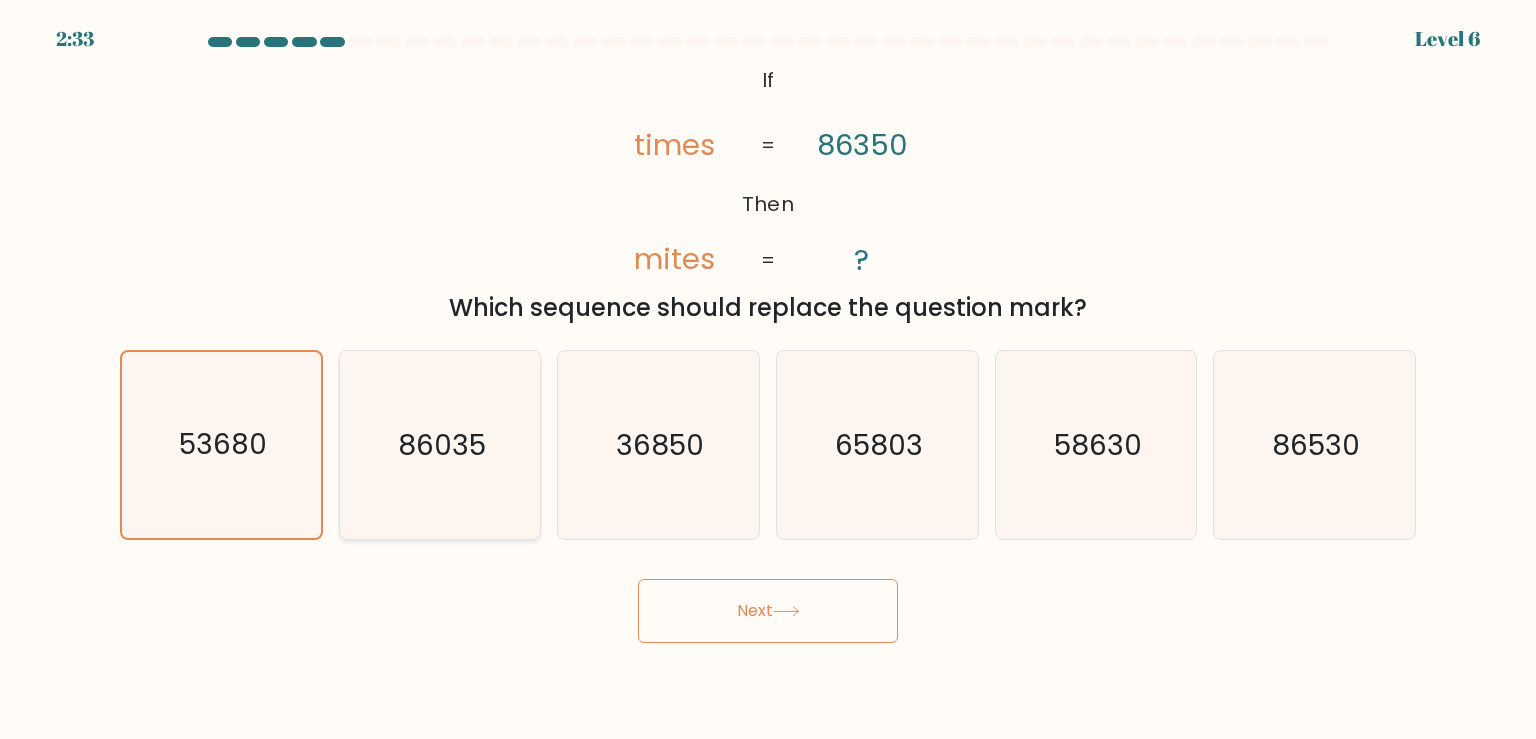 click on "86035" 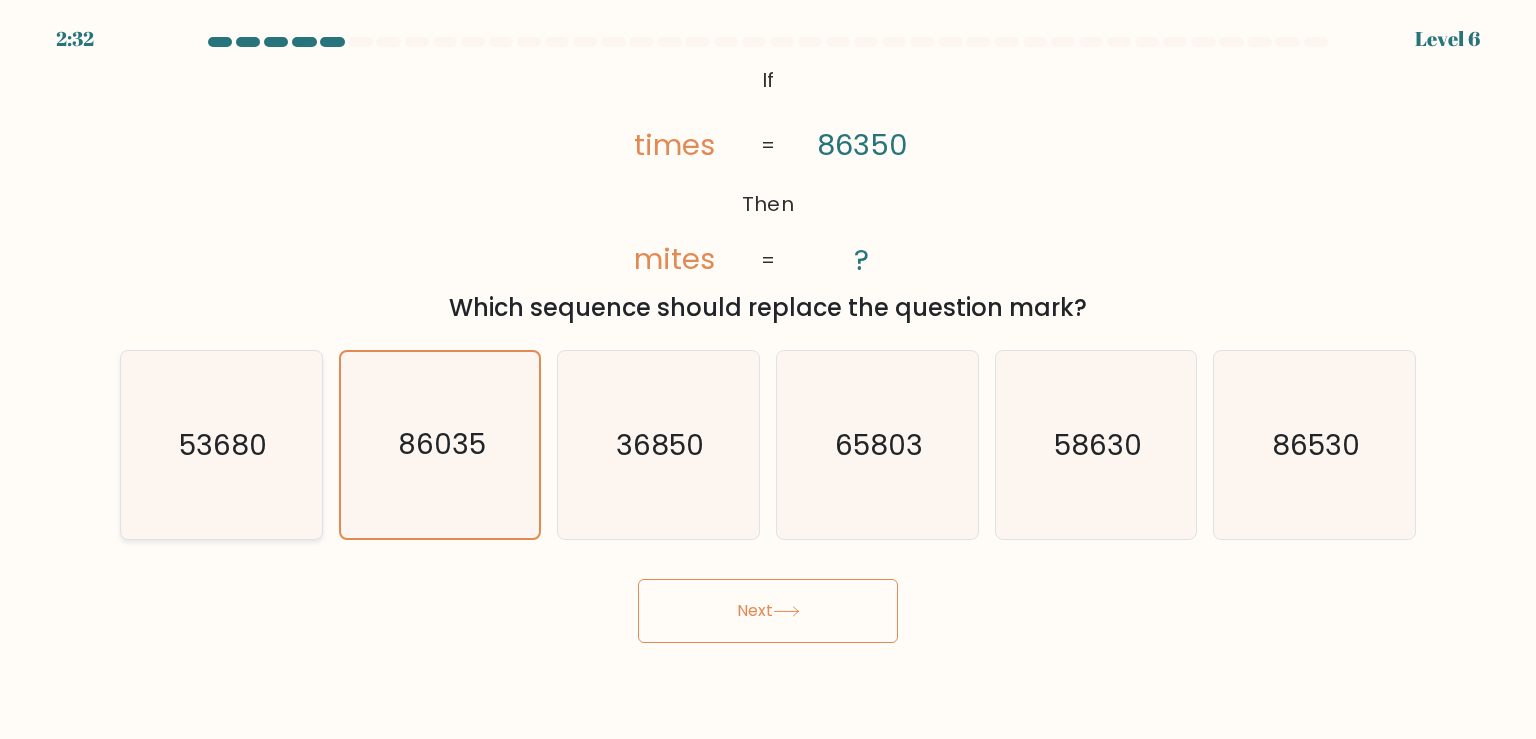 click on "53680" 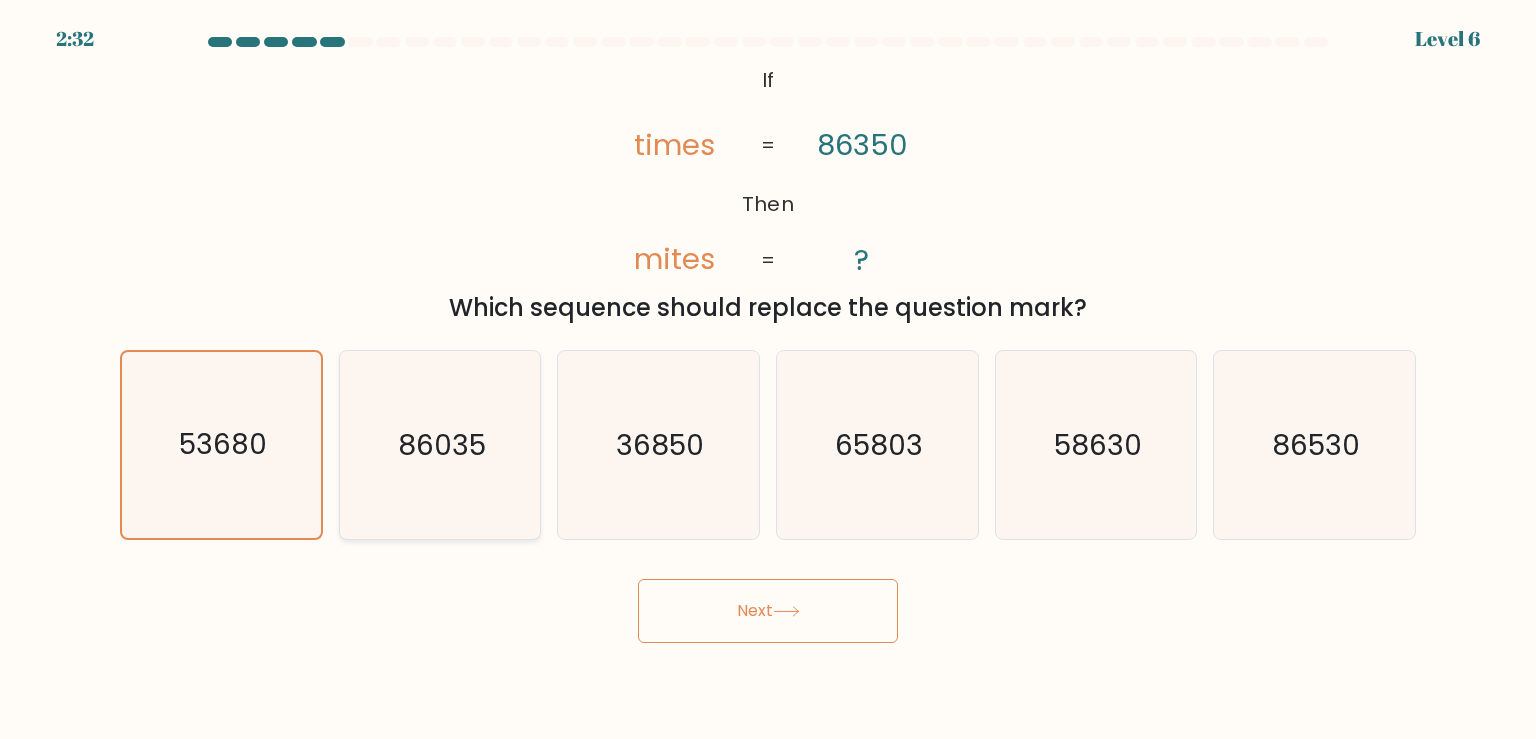 click on "86035" 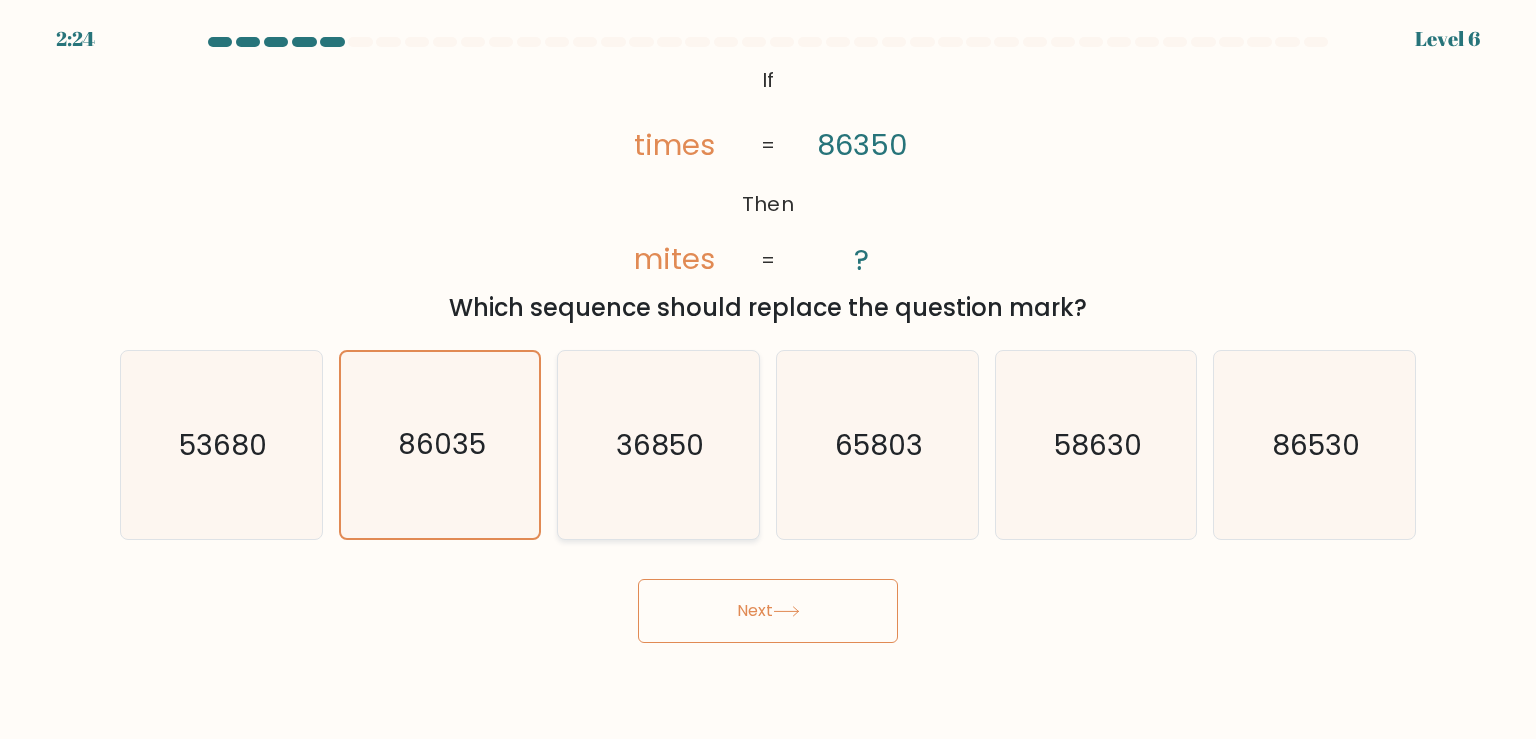click on "36850" 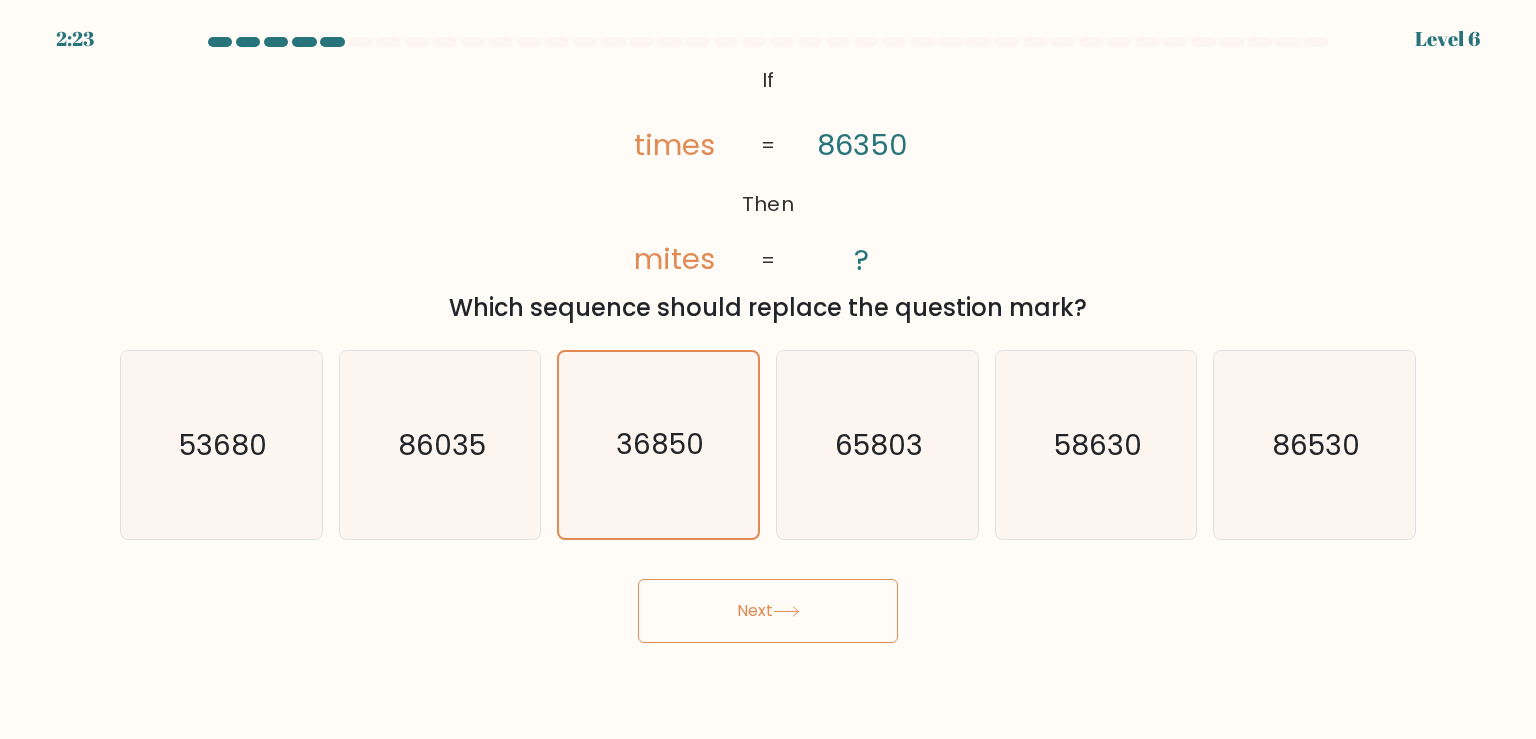 click on "Next" at bounding box center (768, 611) 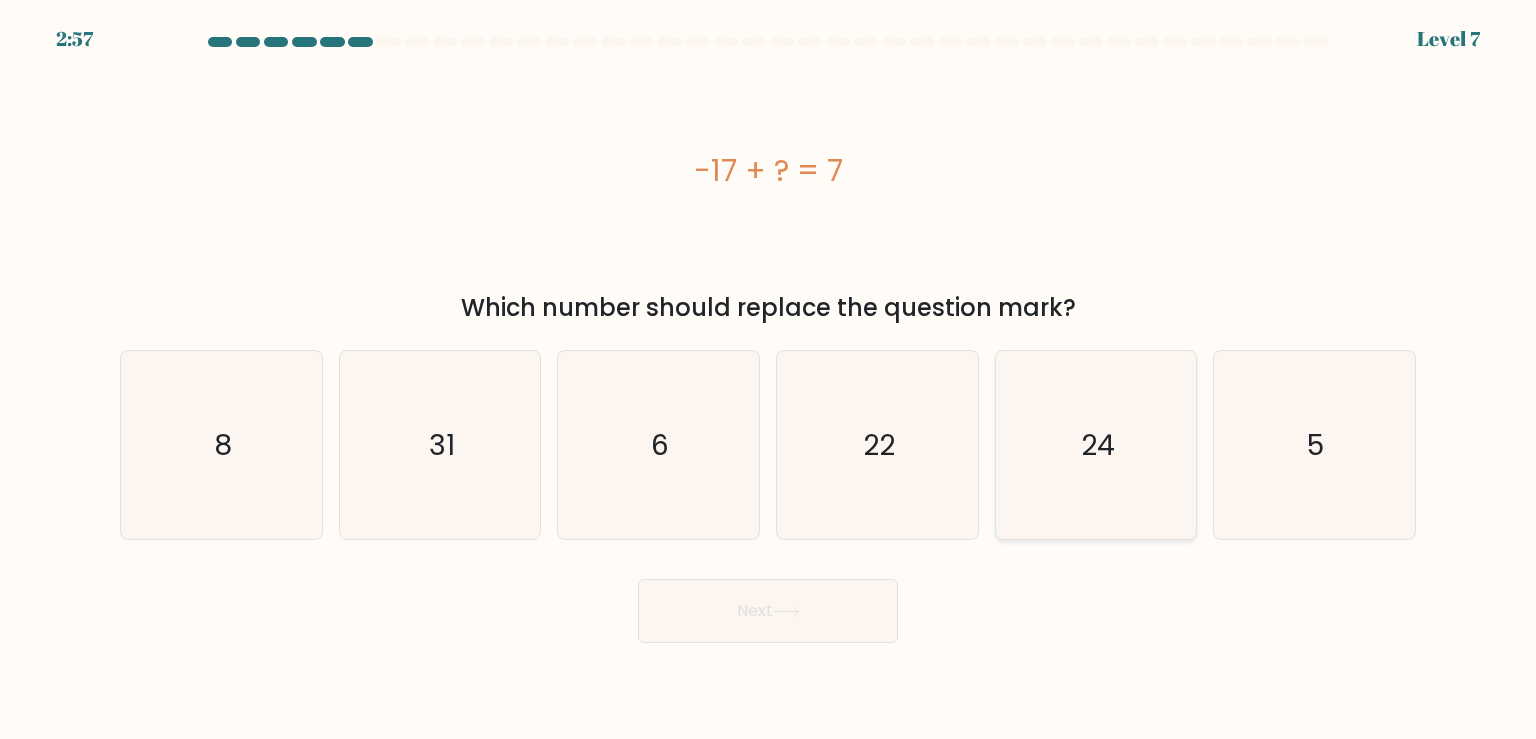 click on "24" 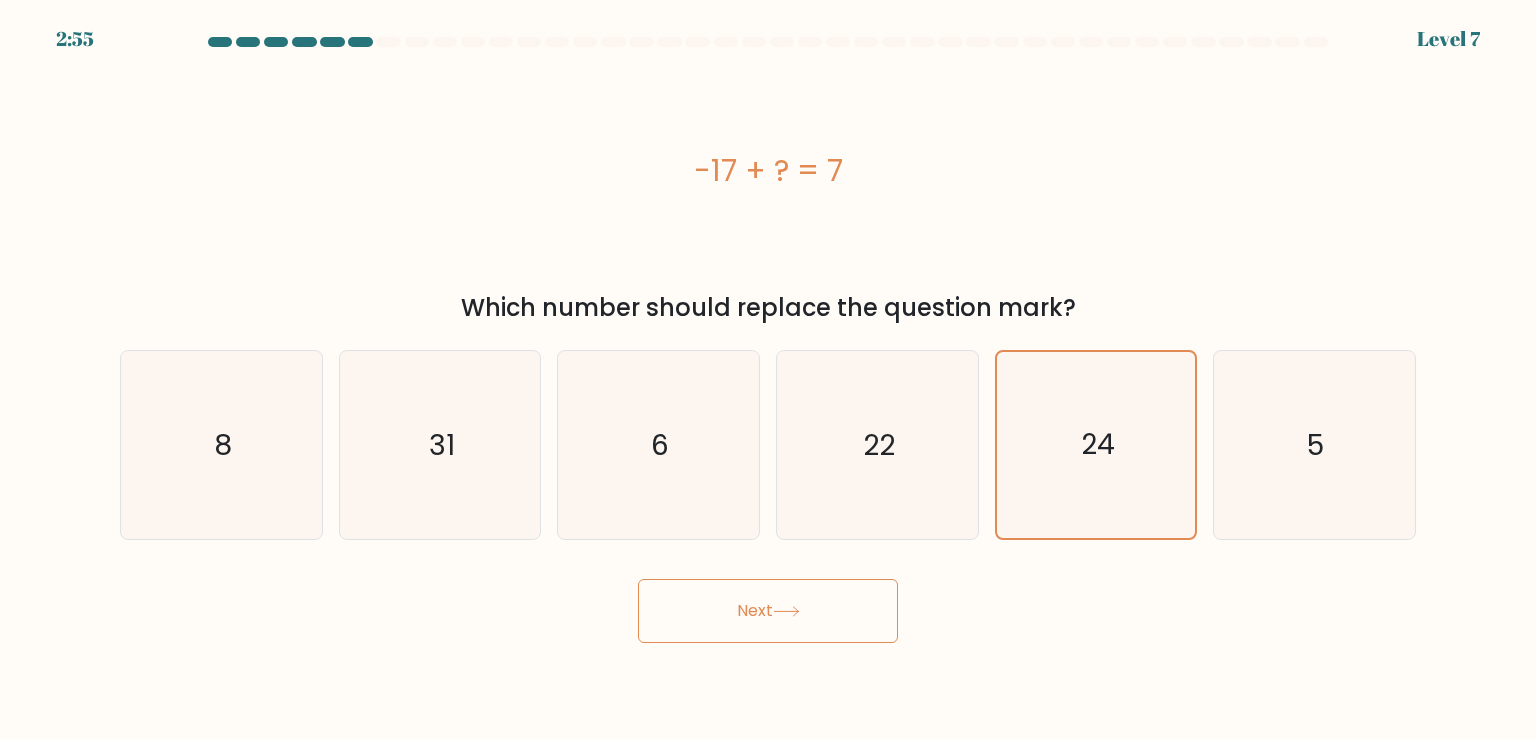 click on "Next" at bounding box center [768, 603] 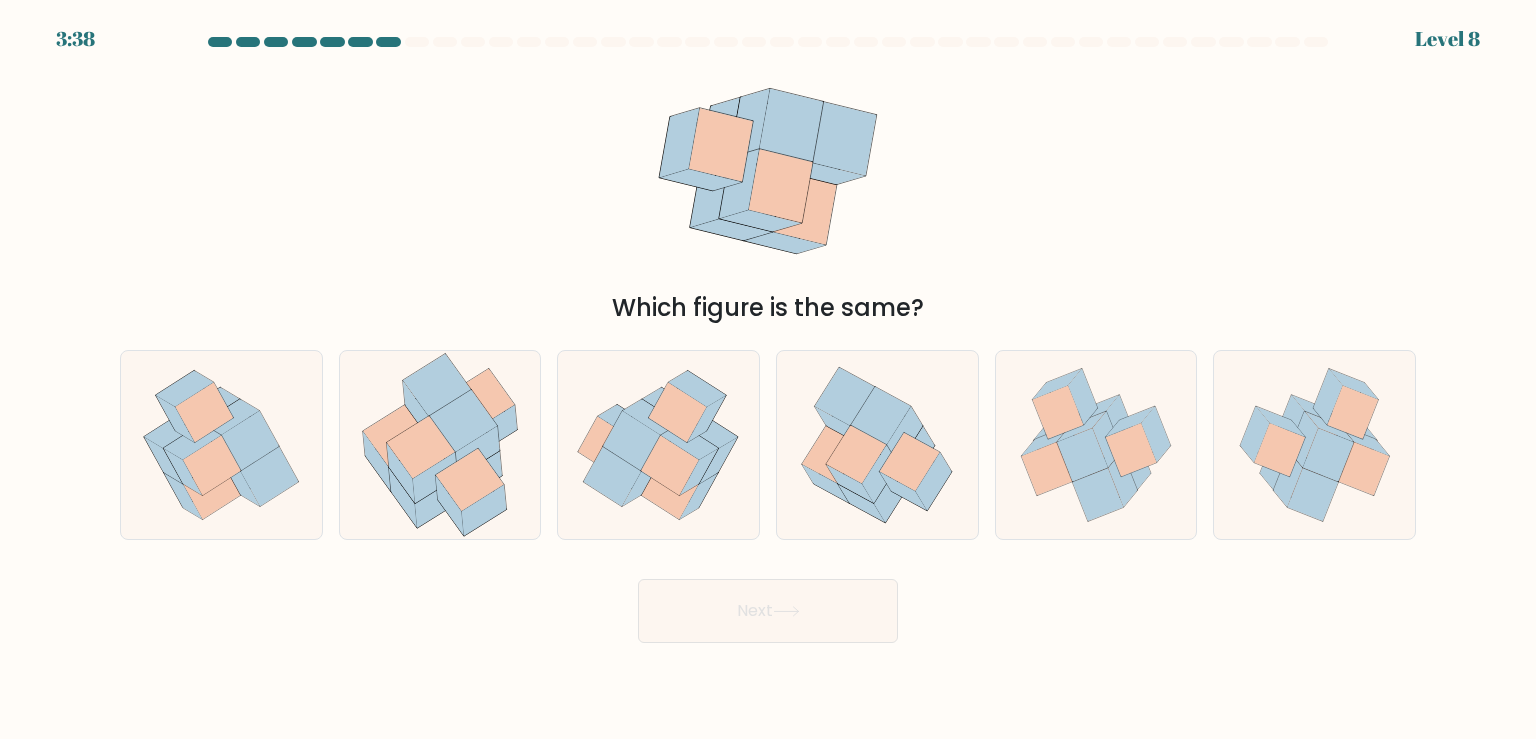 click on "Next" at bounding box center (768, 611) 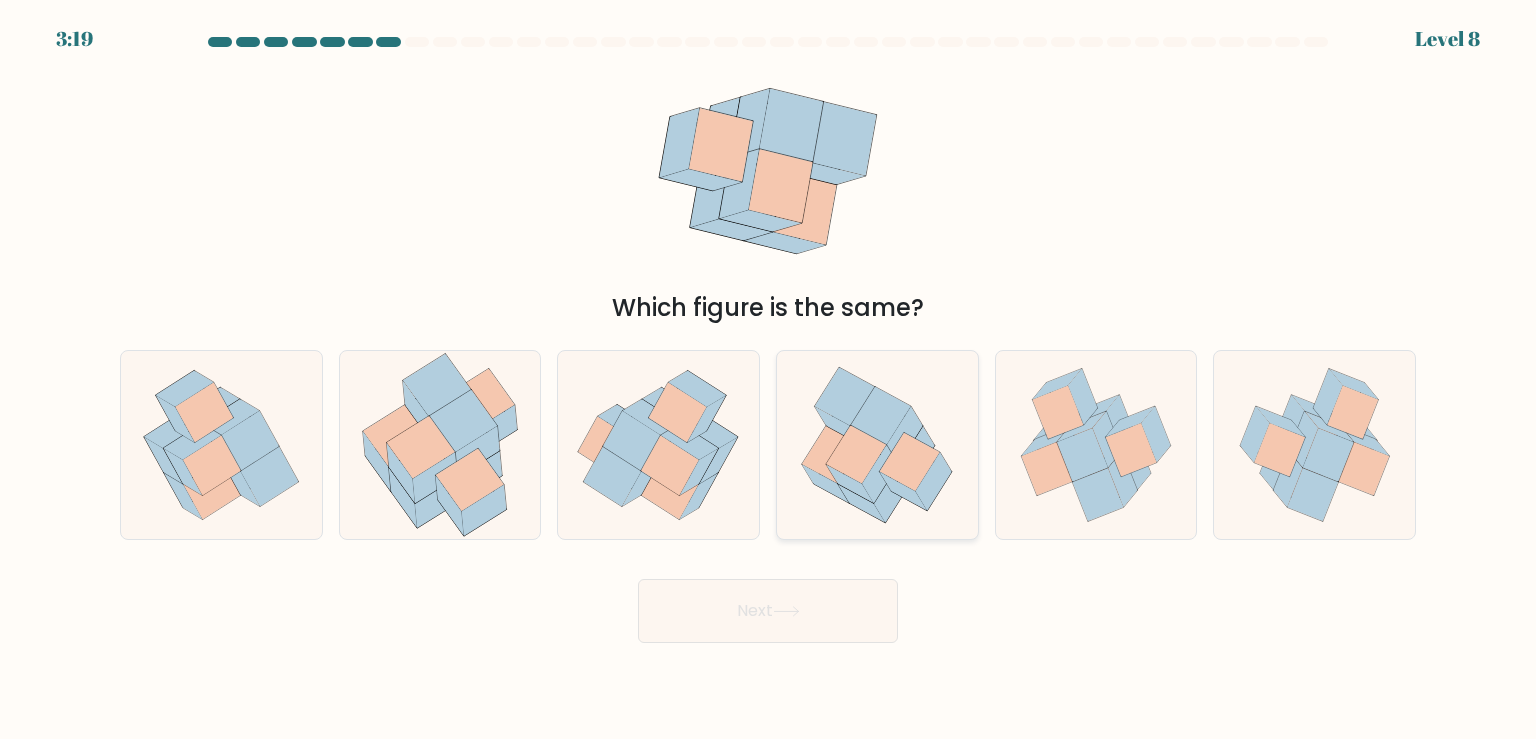 click 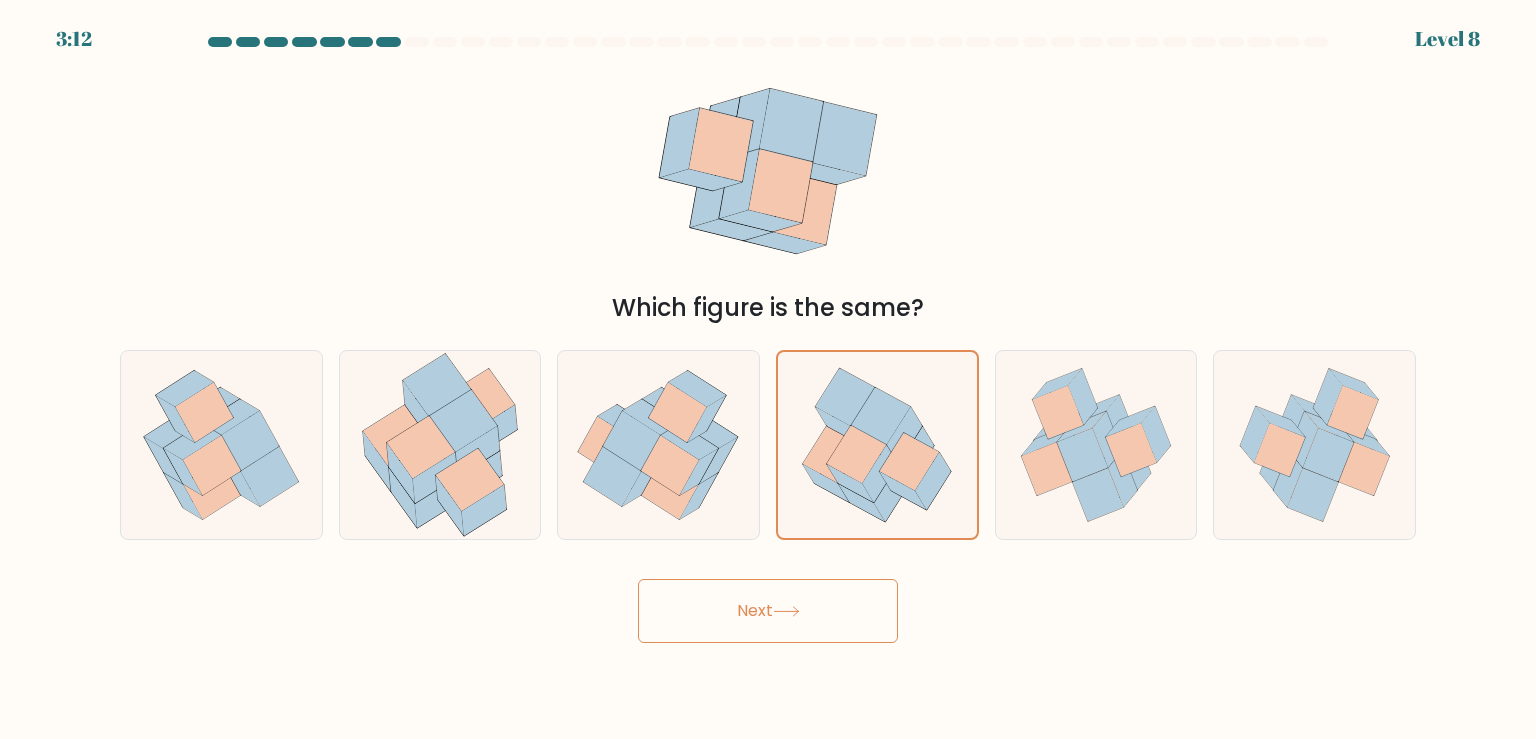 click on "Next" at bounding box center (768, 611) 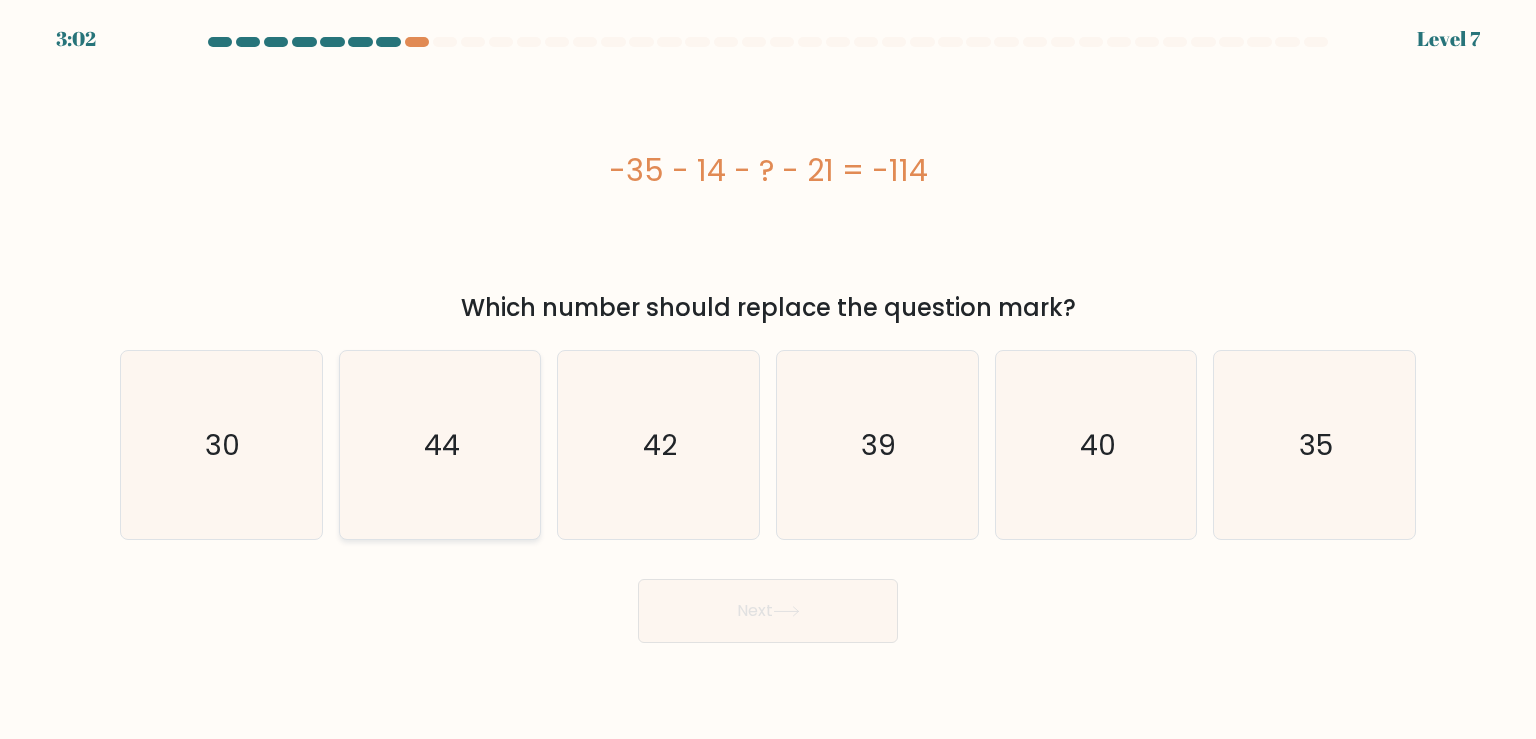 click on "44" 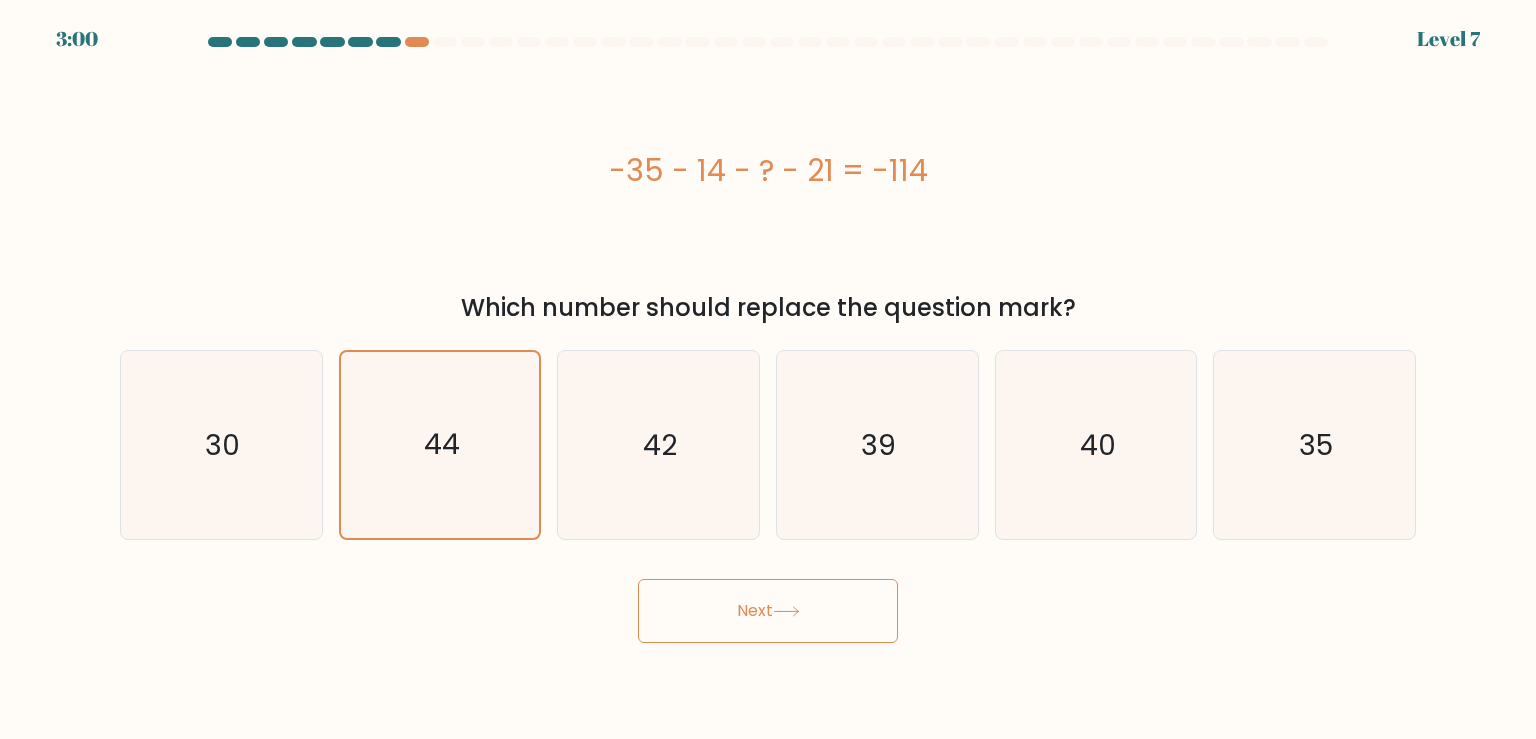 click on "Next" at bounding box center [768, 611] 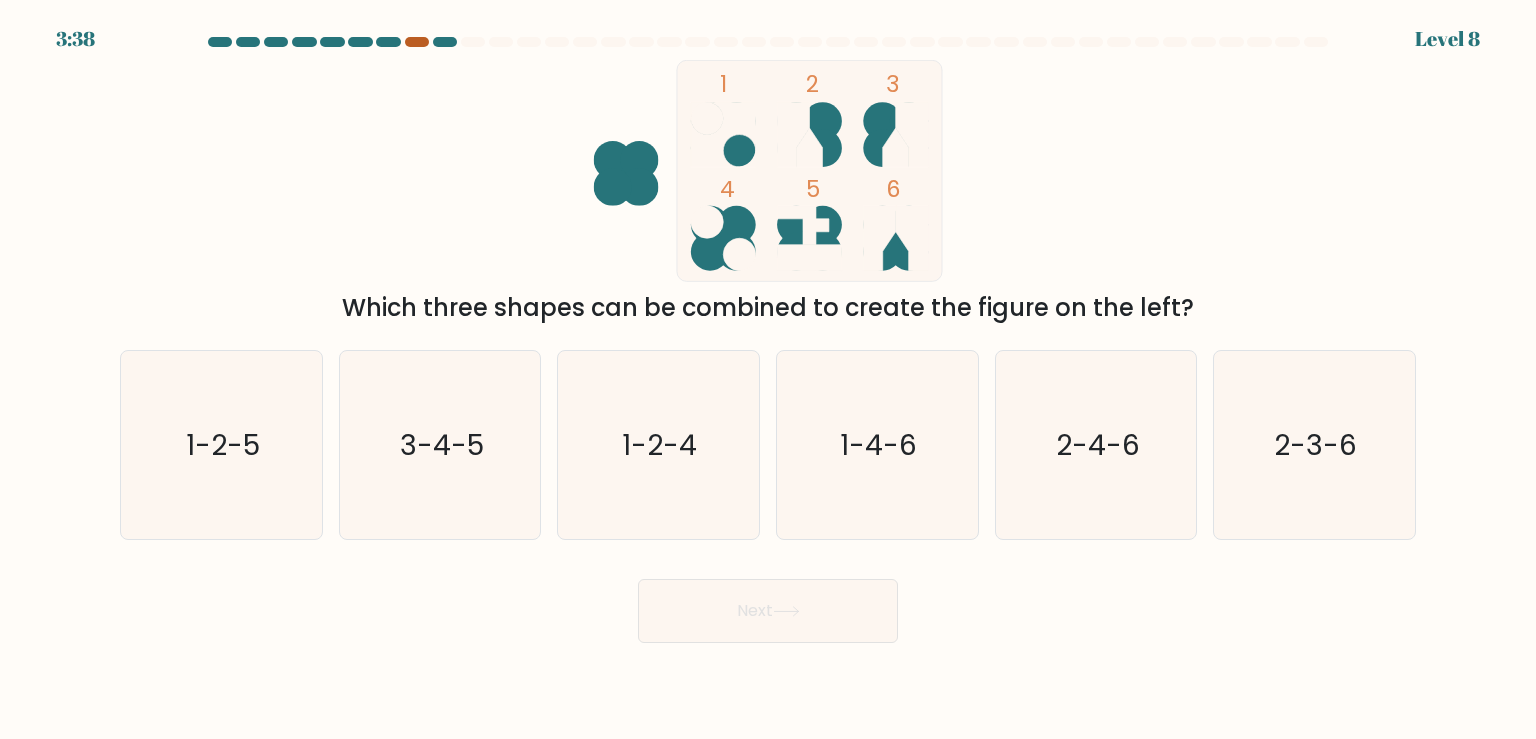 click at bounding box center [417, 42] 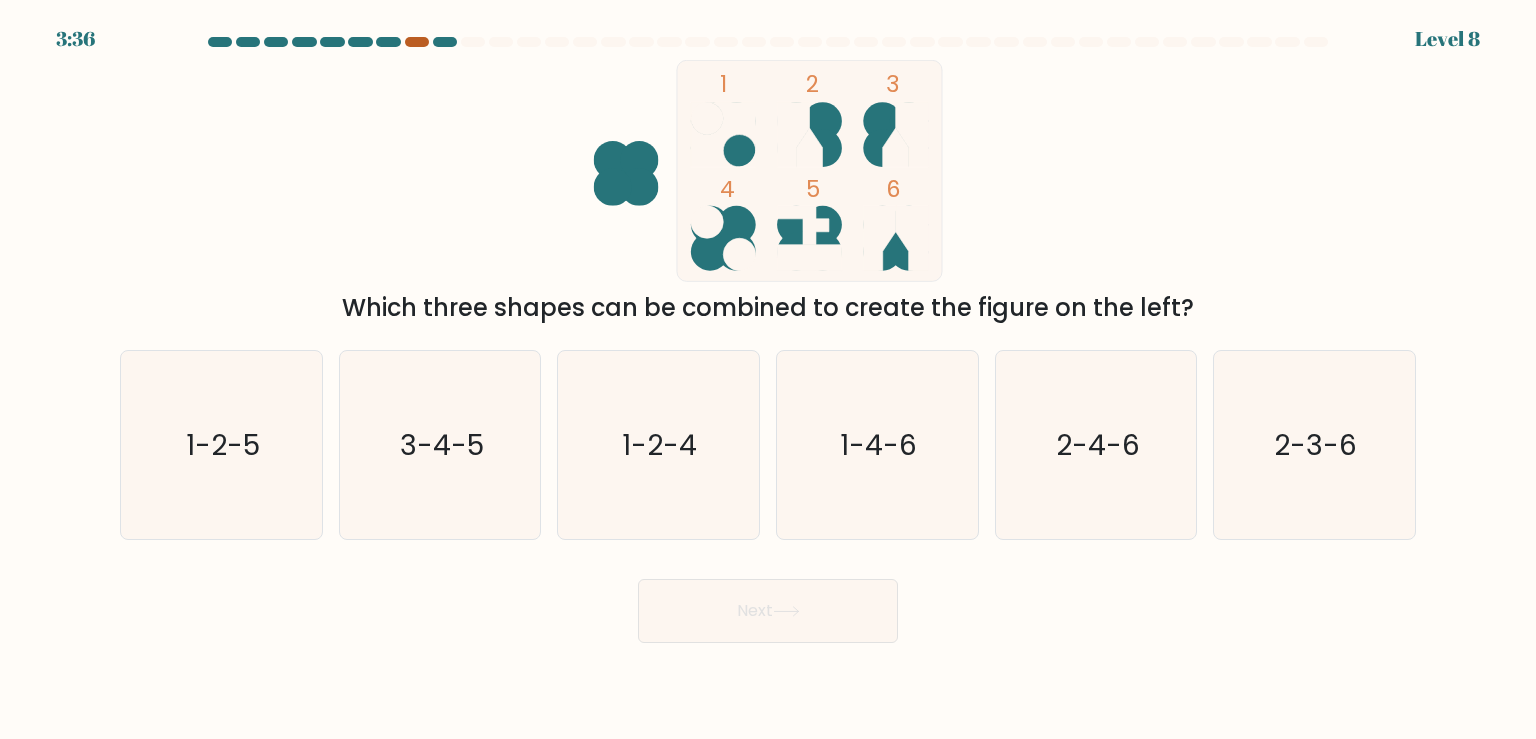 click at bounding box center [417, 42] 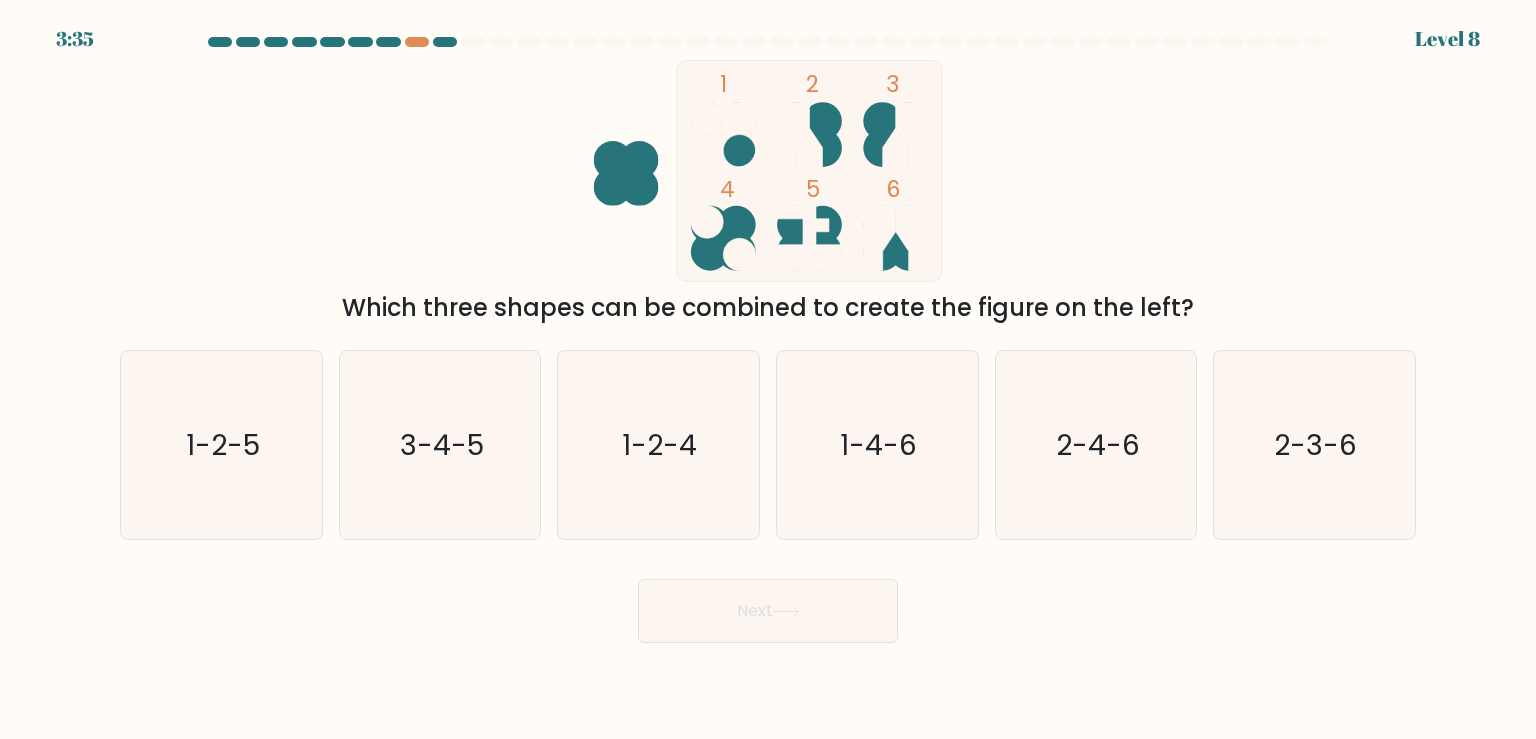 click at bounding box center [276, 42] 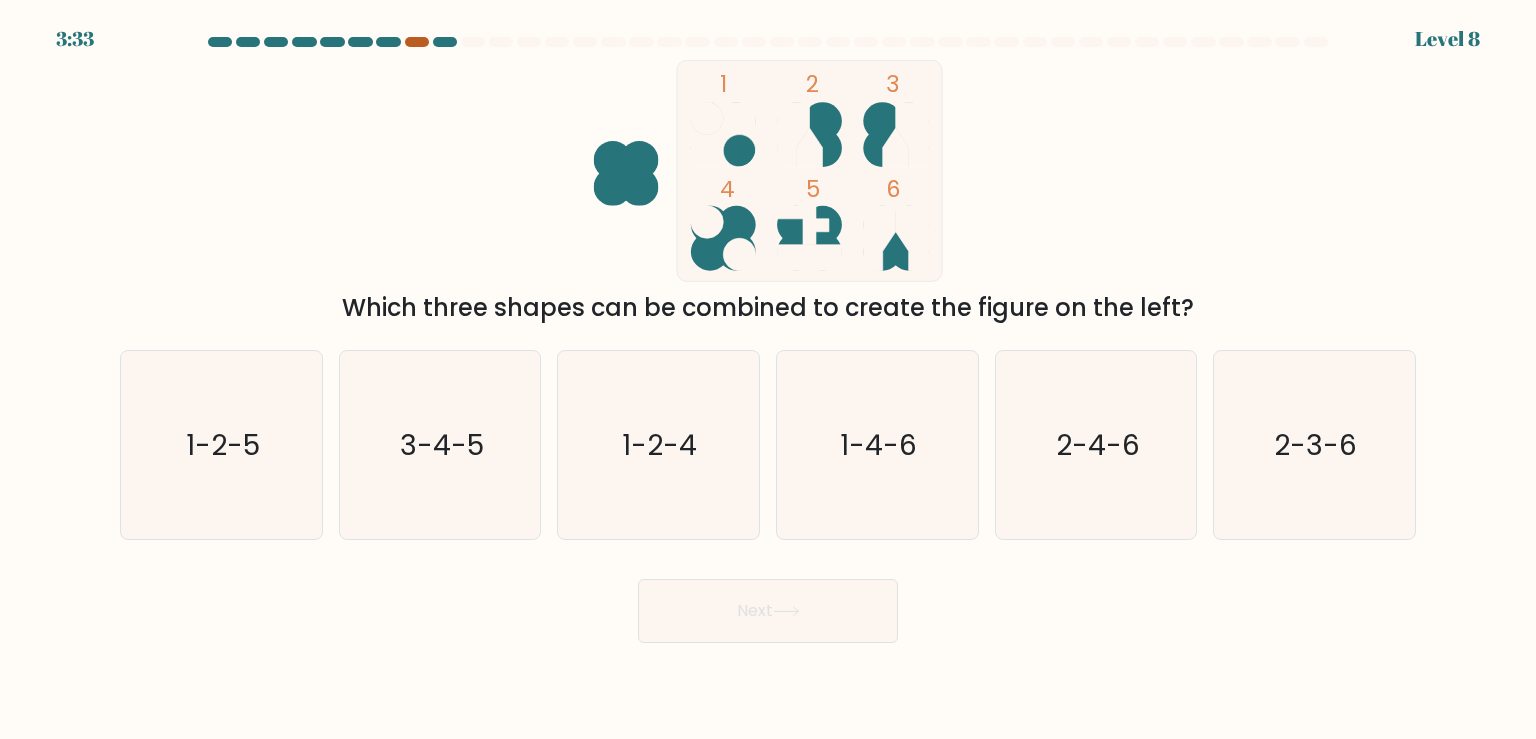 click at bounding box center [417, 42] 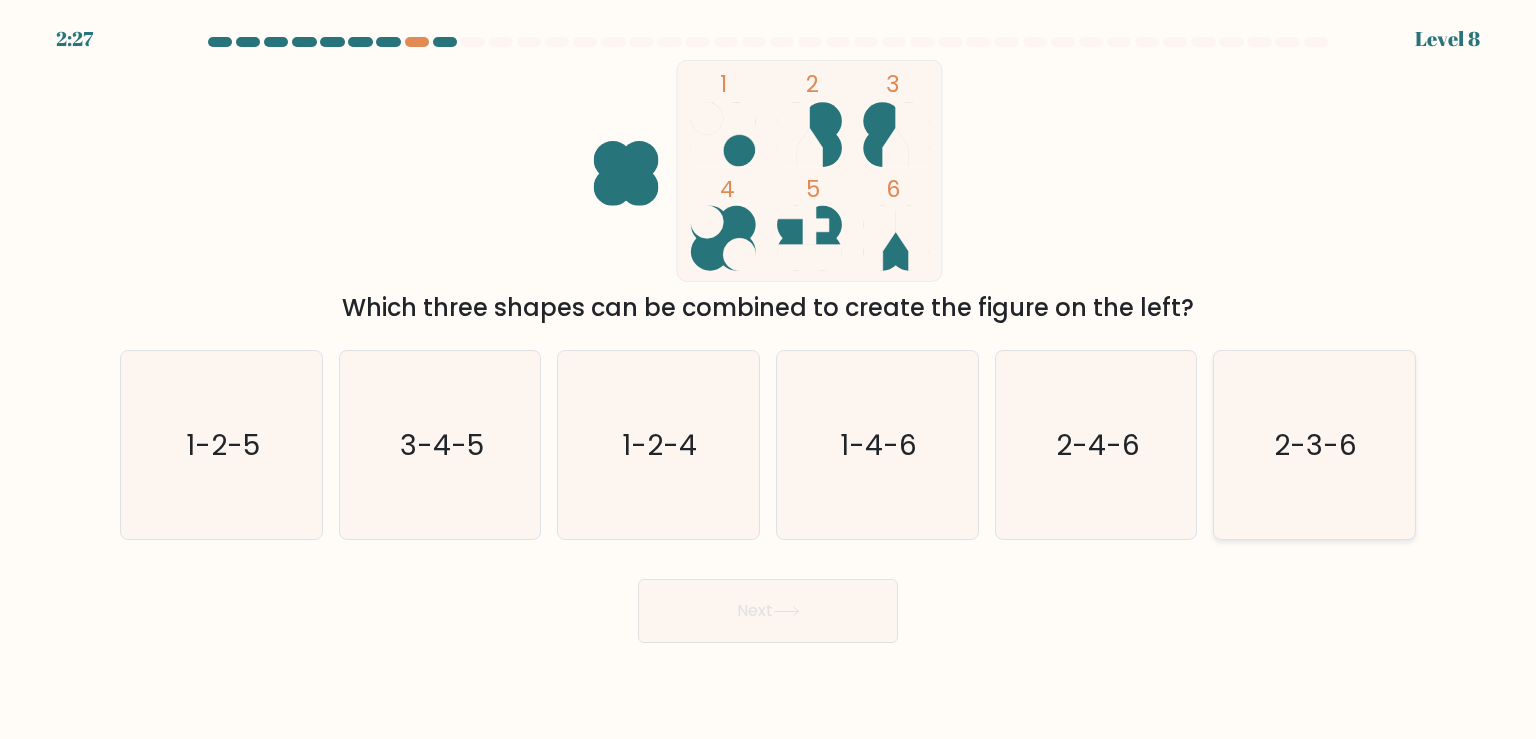 click on "2-3-6" 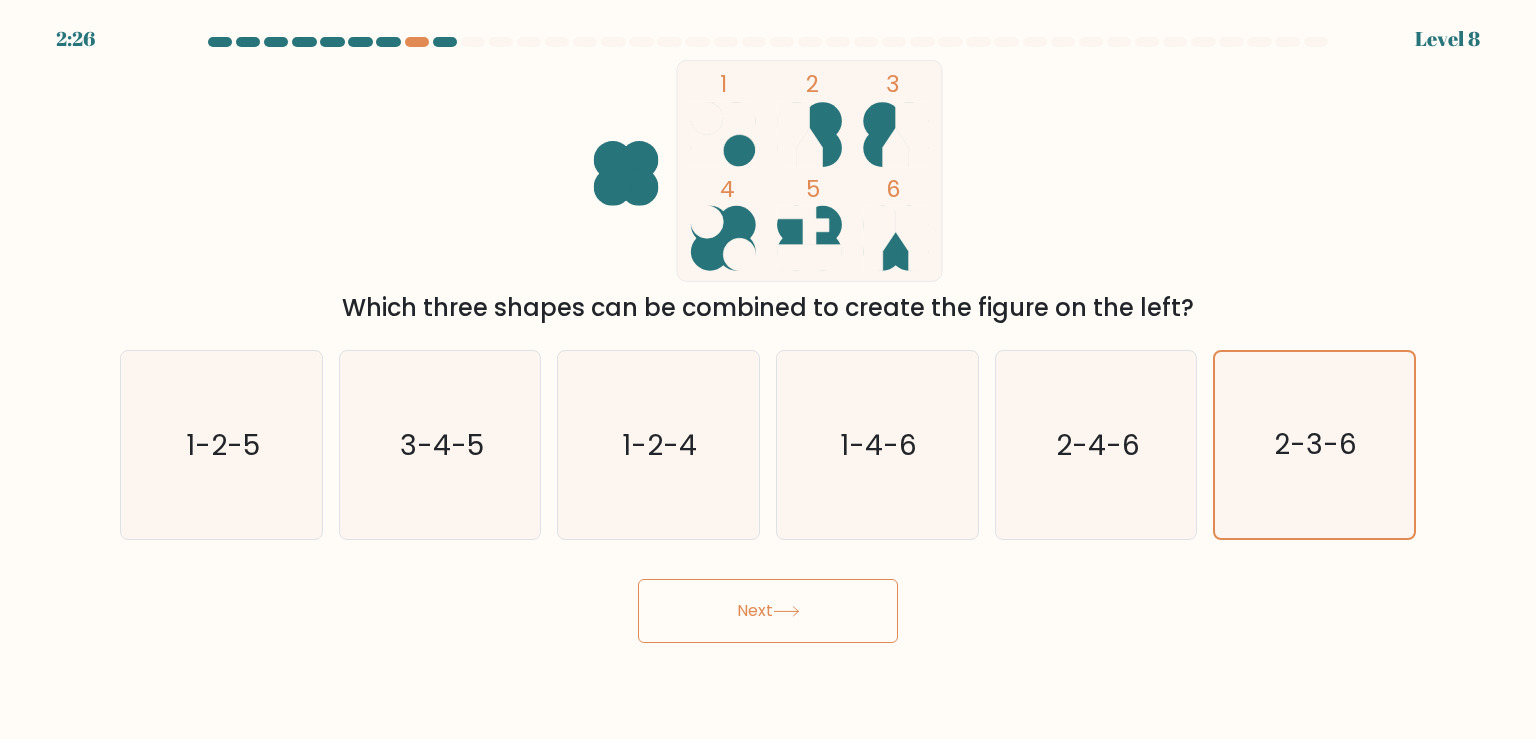 click on "Next" at bounding box center [768, 611] 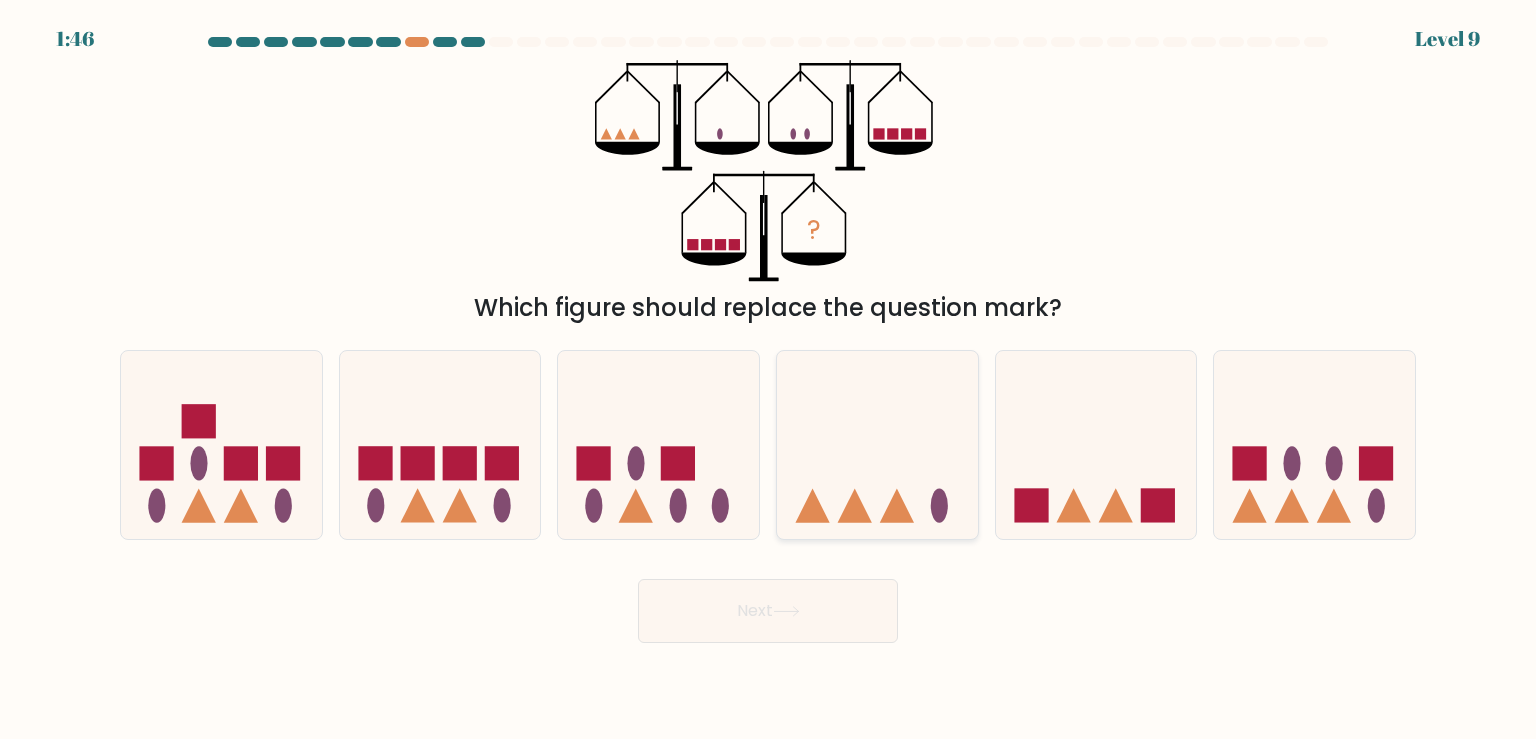 click 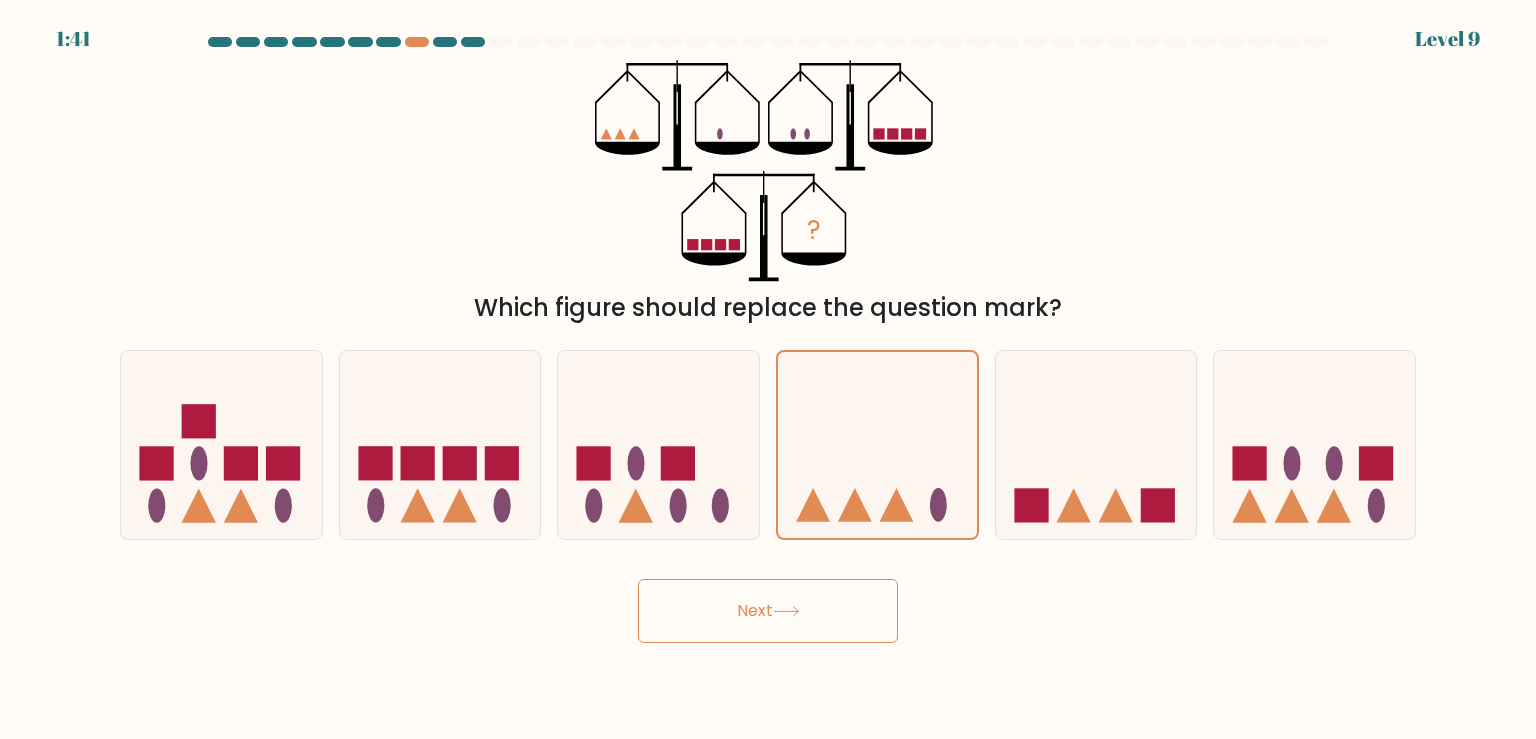click on "Next" at bounding box center [768, 611] 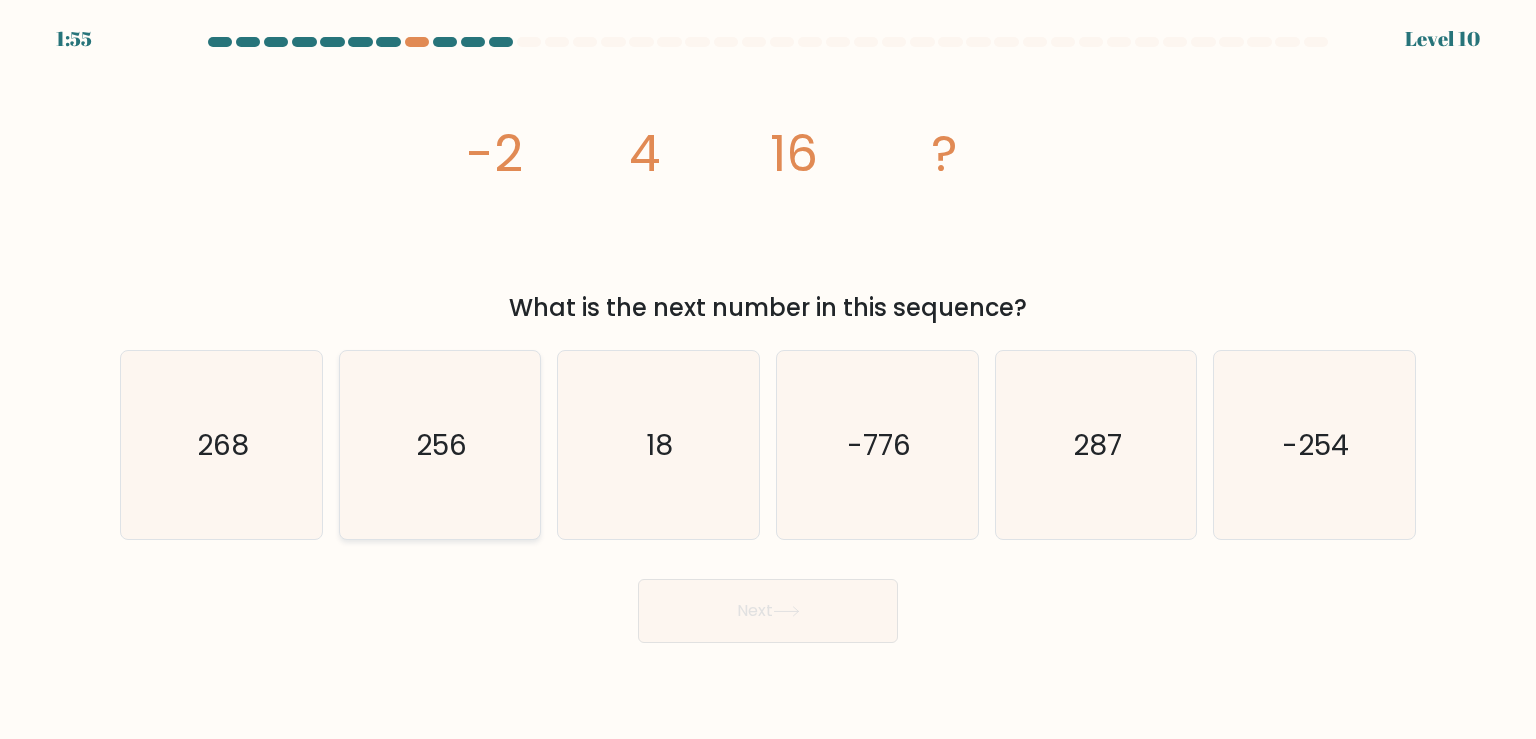 click on "256" 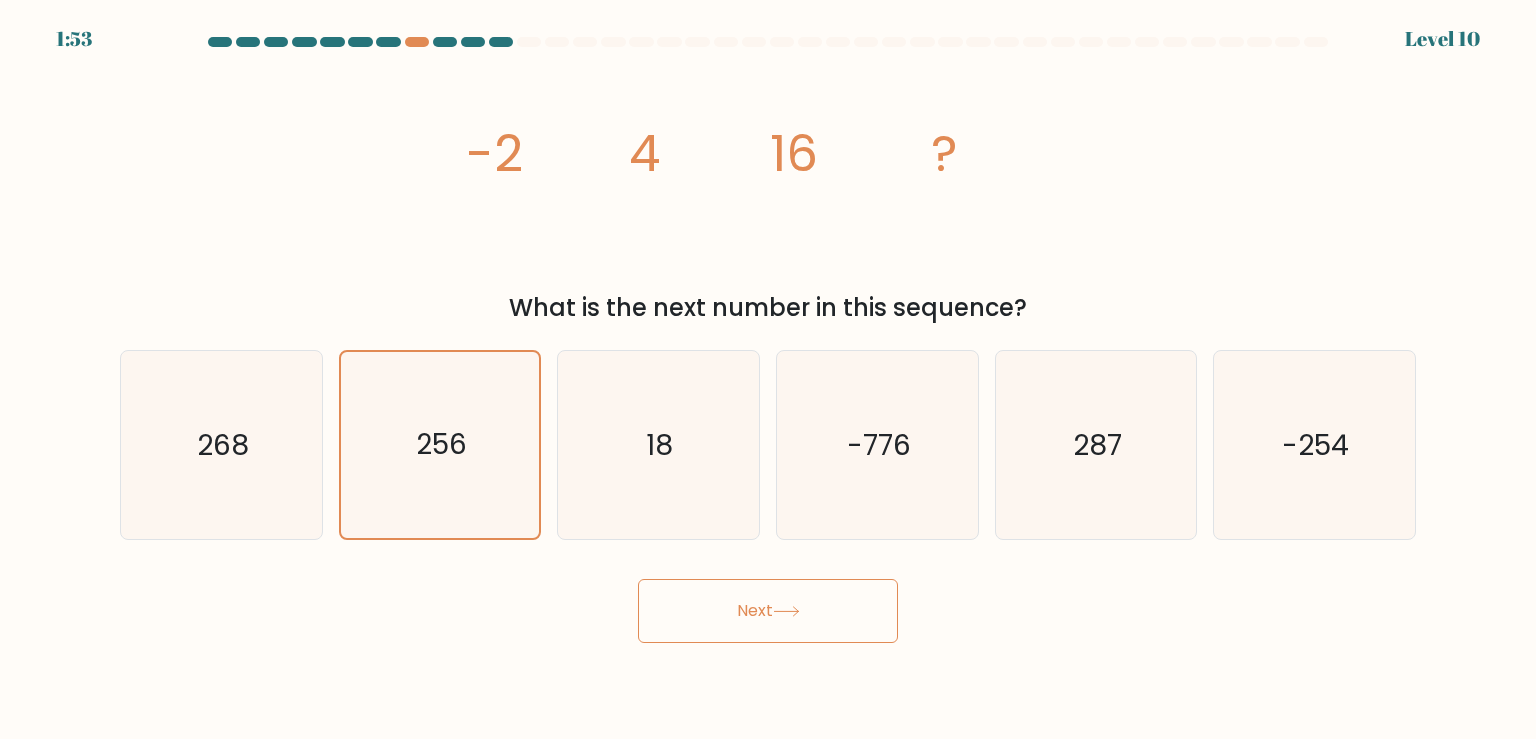 click 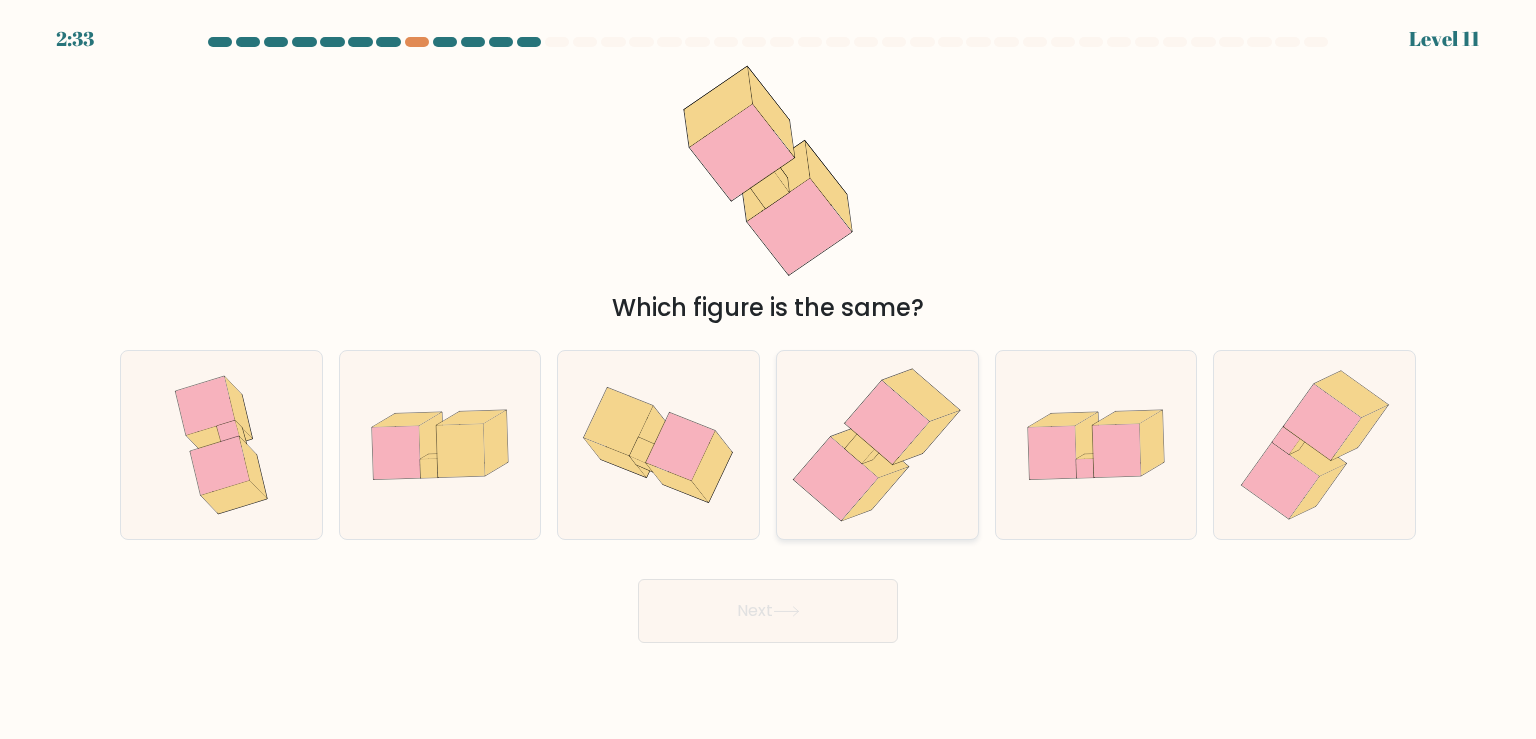 click 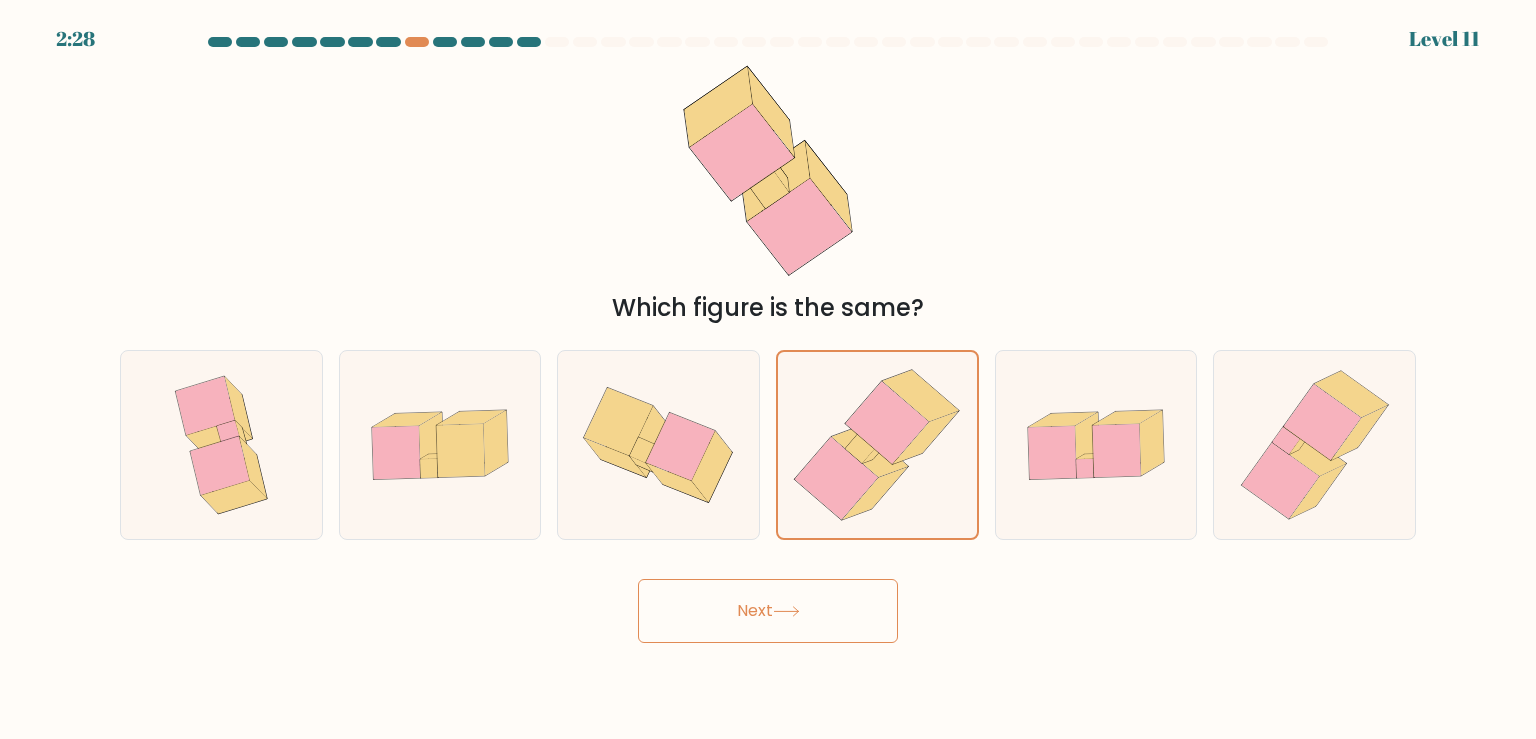 click on "Next" at bounding box center [768, 611] 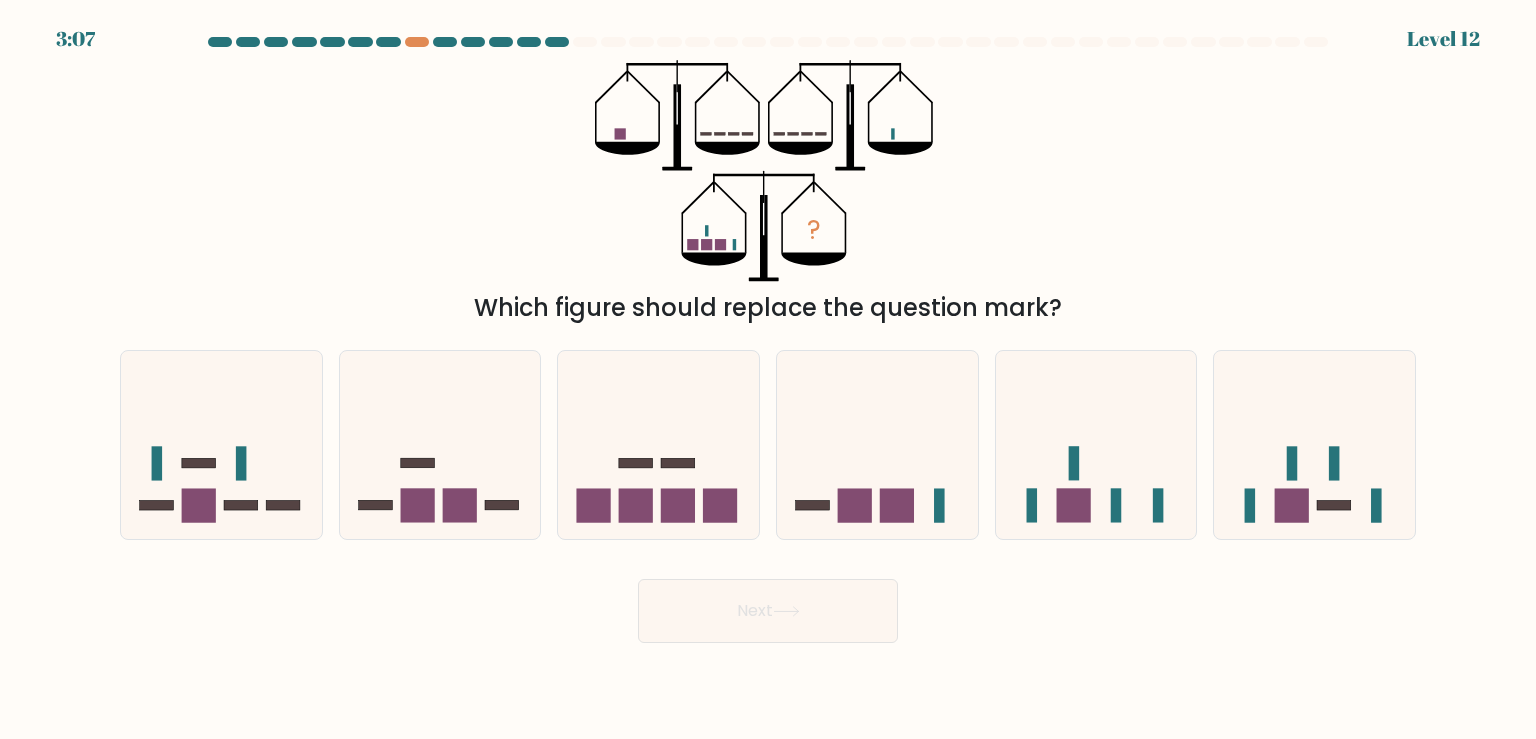 drag, startPoint x: 117, startPoint y: 35, endPoint x: 23, endPoint y: 32, distance: 94.04786 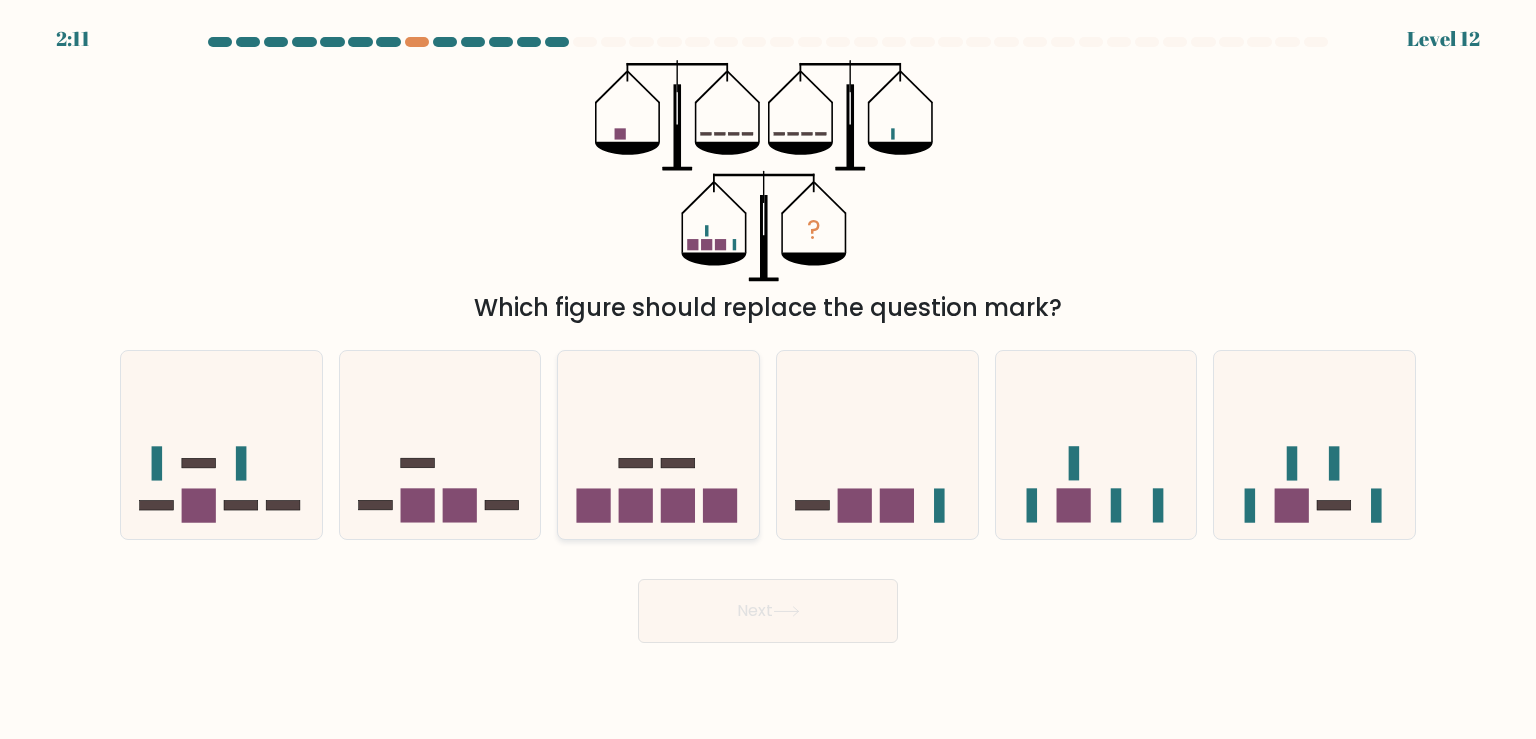 click 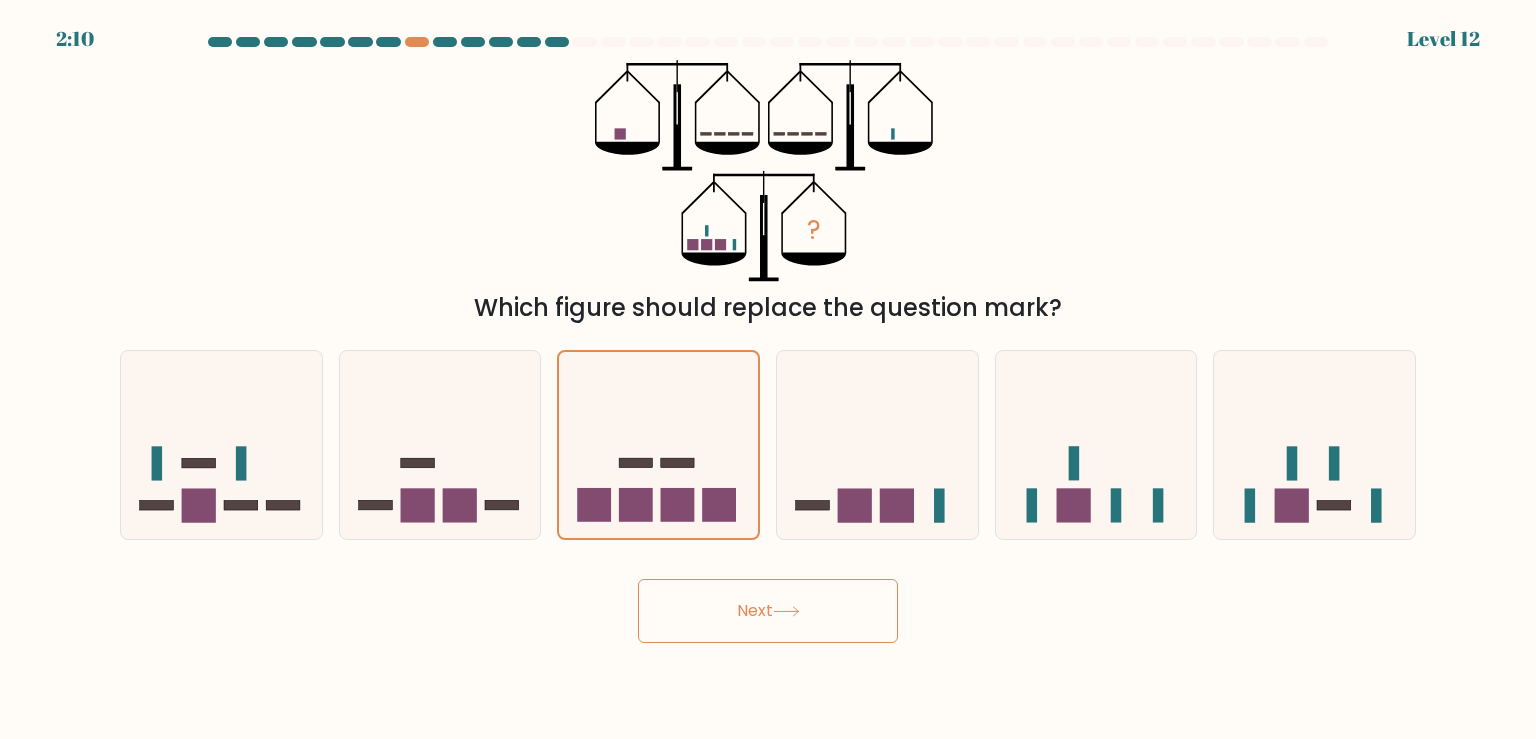 click on "Next" at bounding box center [768, 611] 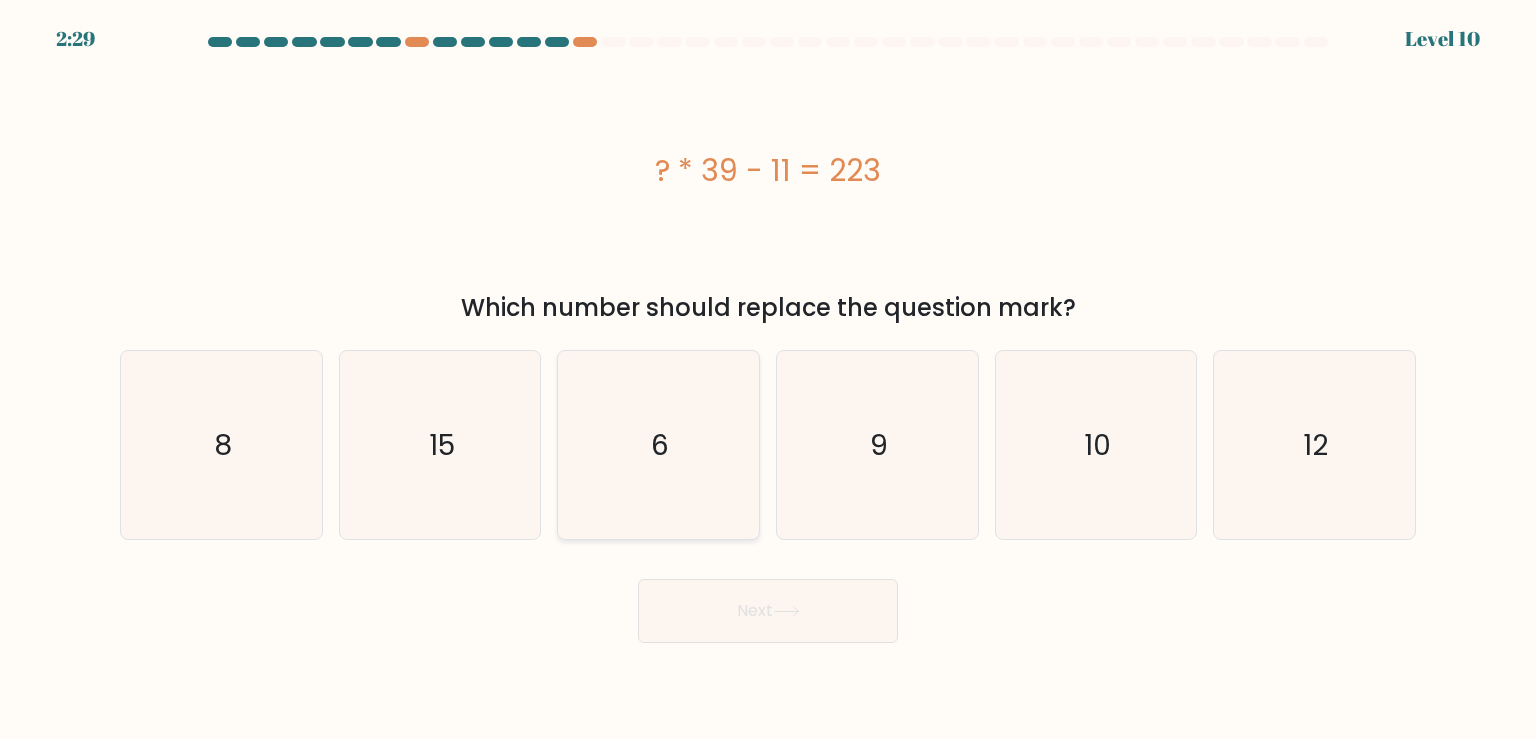 click on "6" 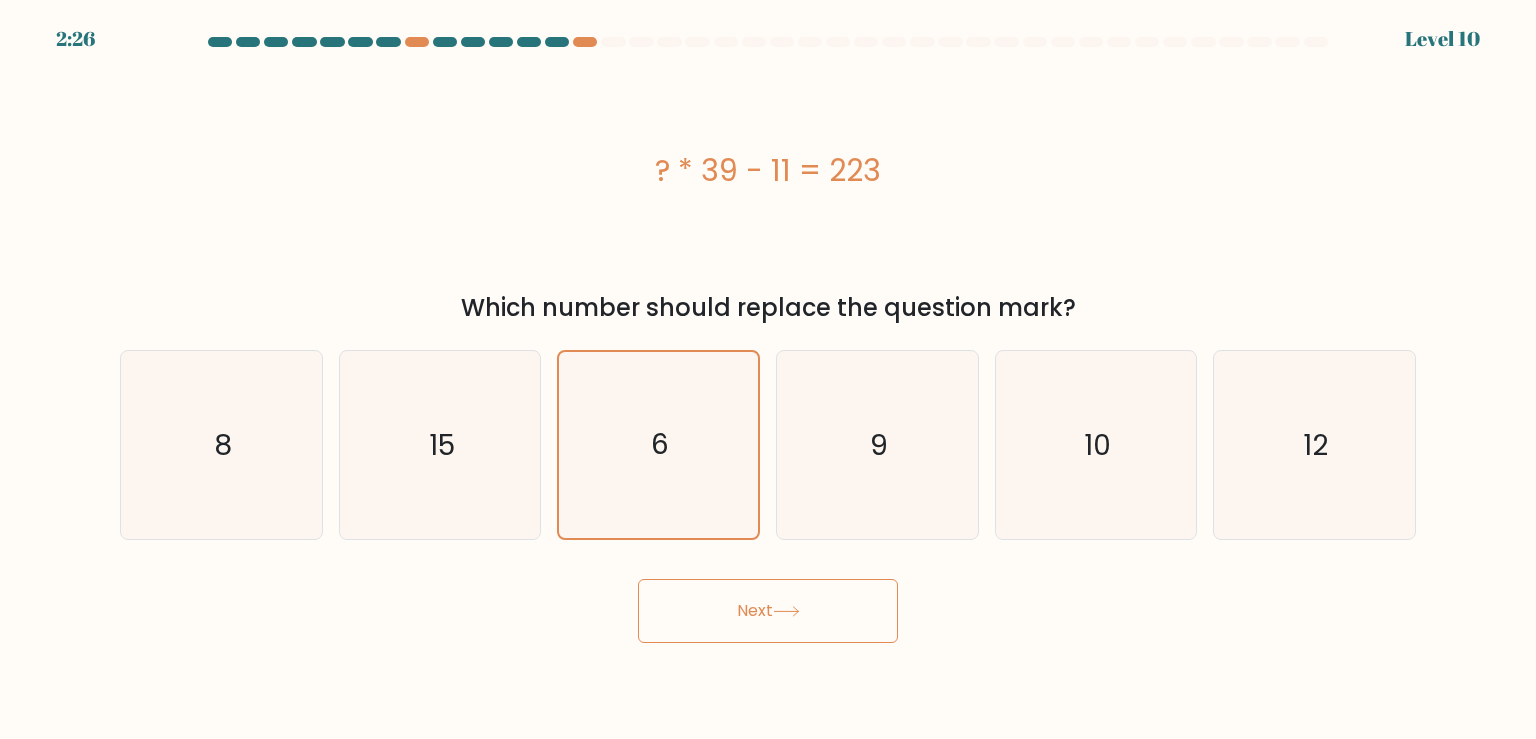 click on "Next" at bounding box center [768, 603] 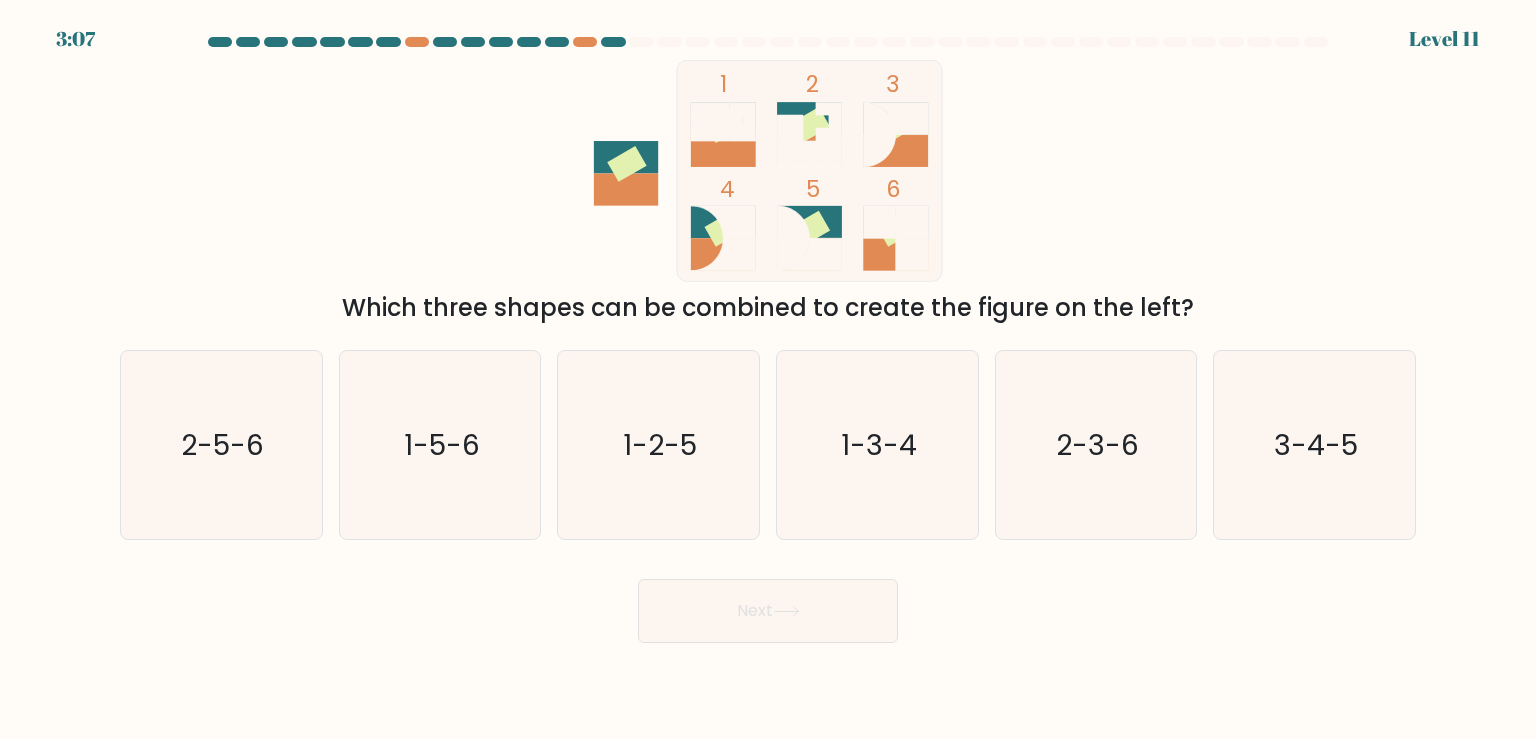 click at bounding box center [768, 46] 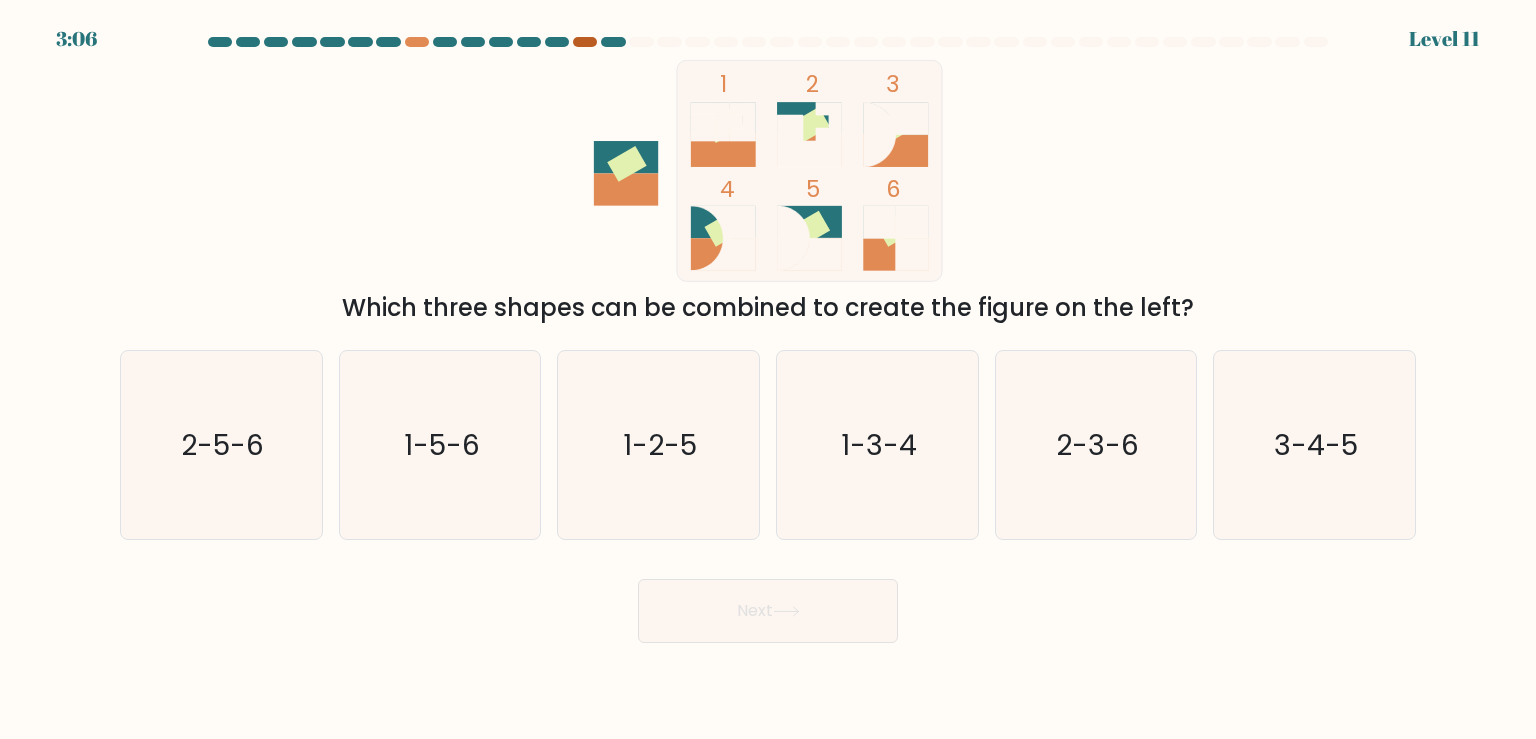 click at bounding box center [585, 42] 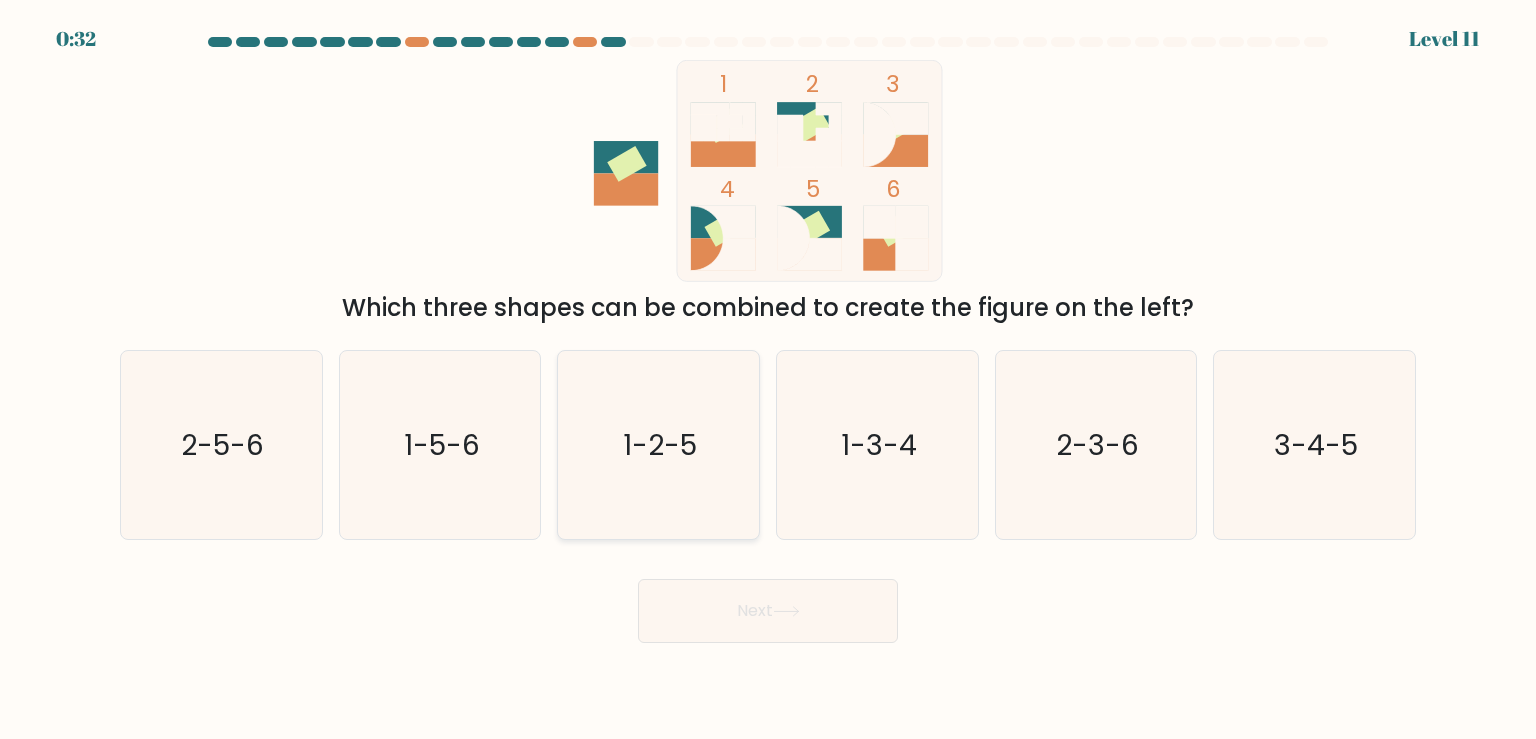 drag, startPoint x: 676, startPoint y: 456, endPoint x: 688, endPoint y: 449, distance: 13.892444 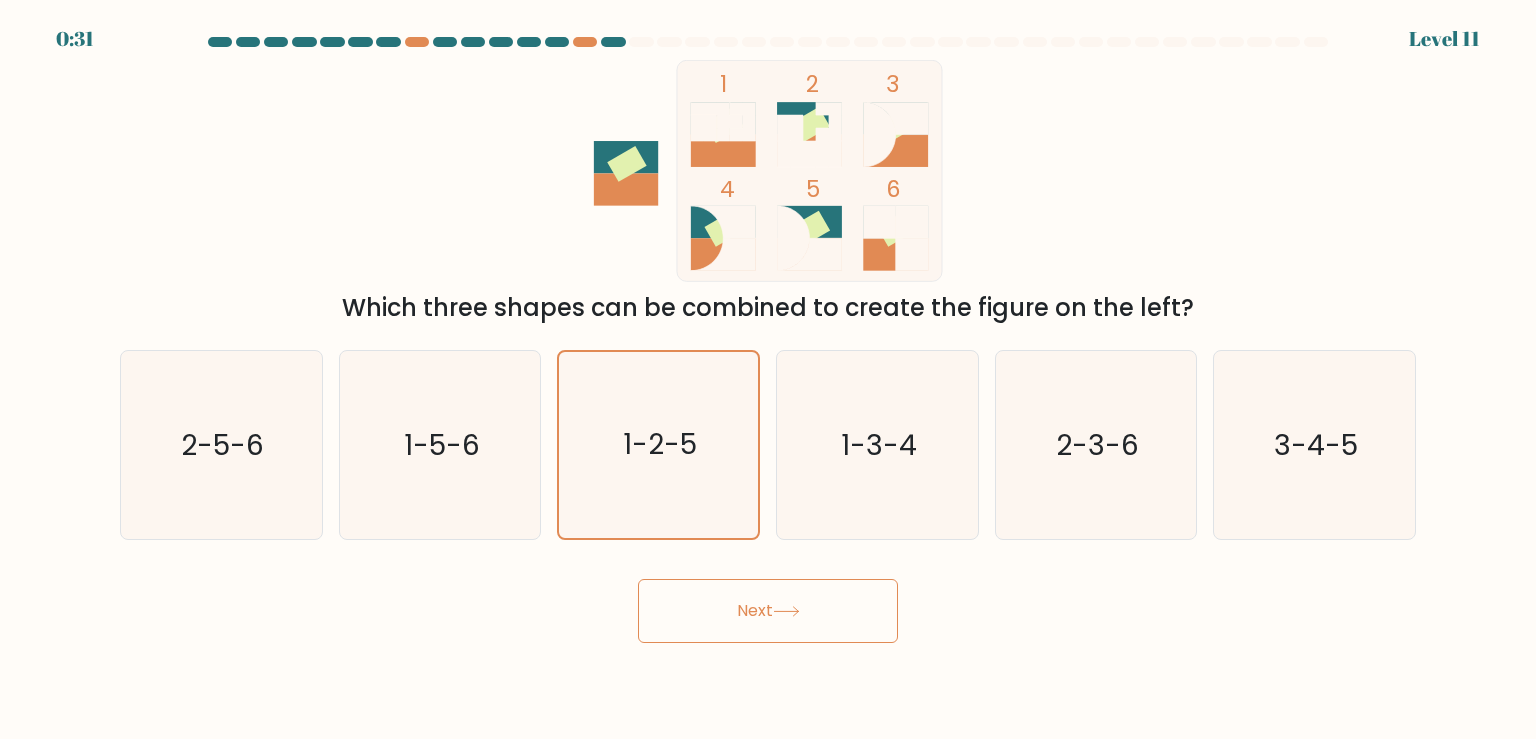 click on "Next" at bounding box center [768, 611] 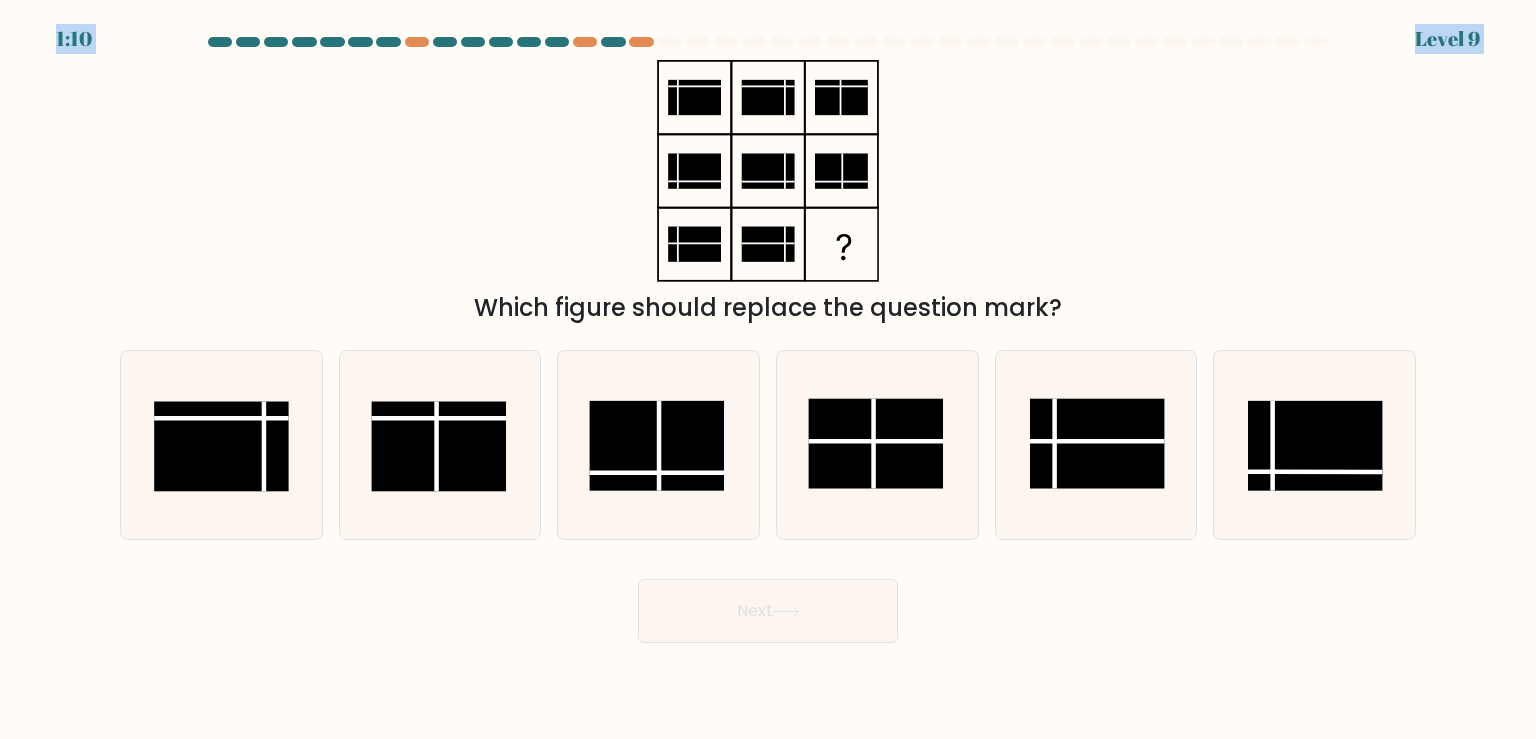 drag, startPoint x: 1390, startPoint y: 21, endPoint x: 1578, endPoint y: 57, distance: 191.41577 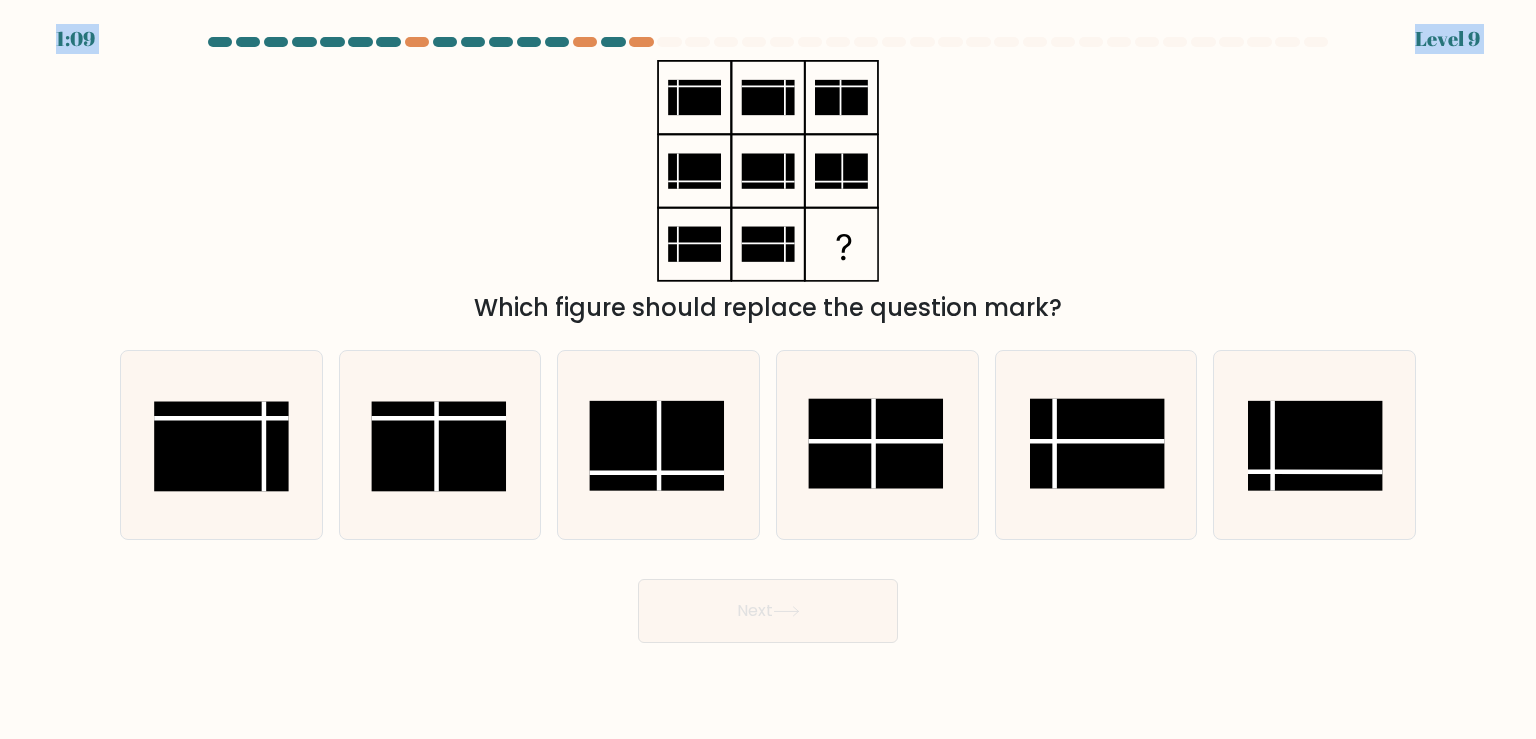 click on "Which figure should replace the question mark?" at bounding box center [768, 193] 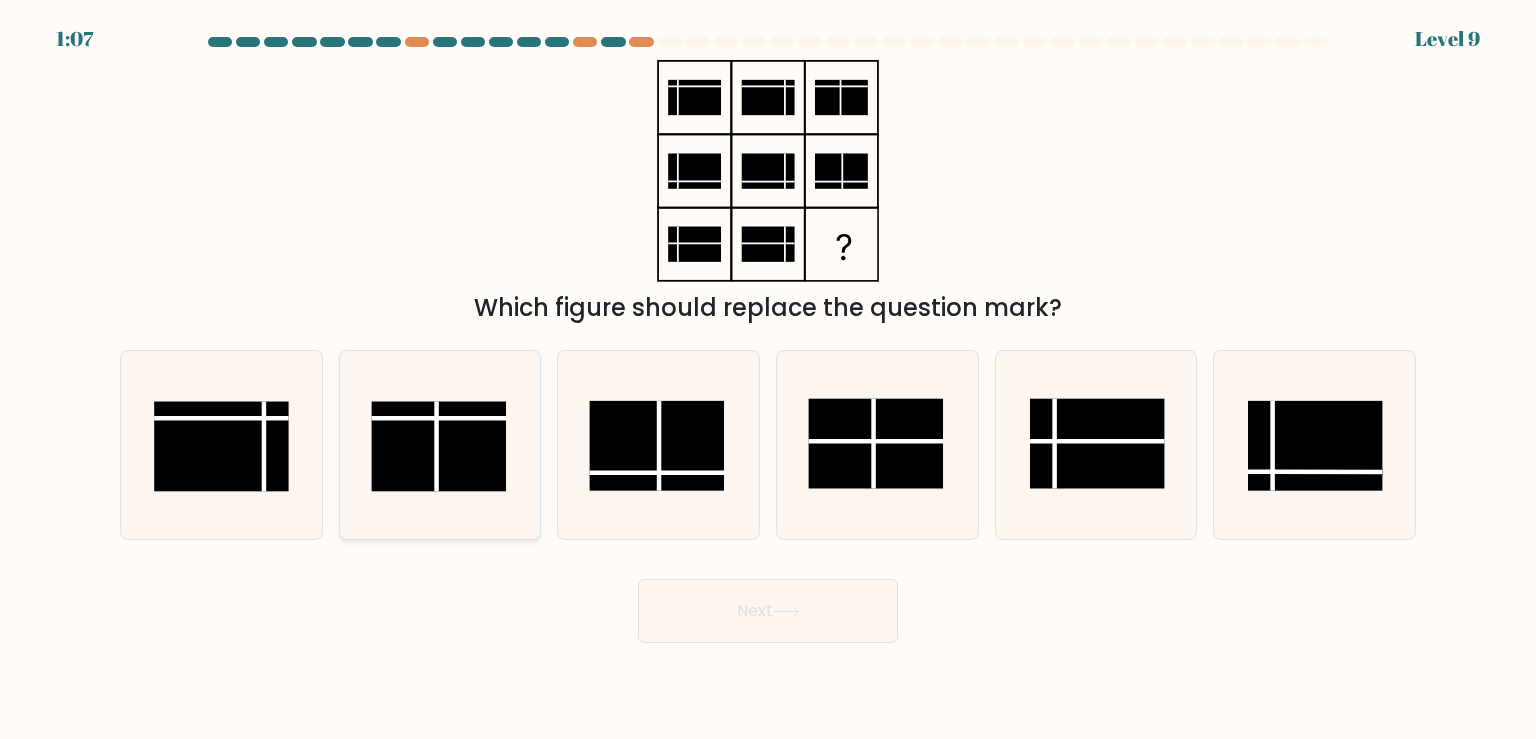 click 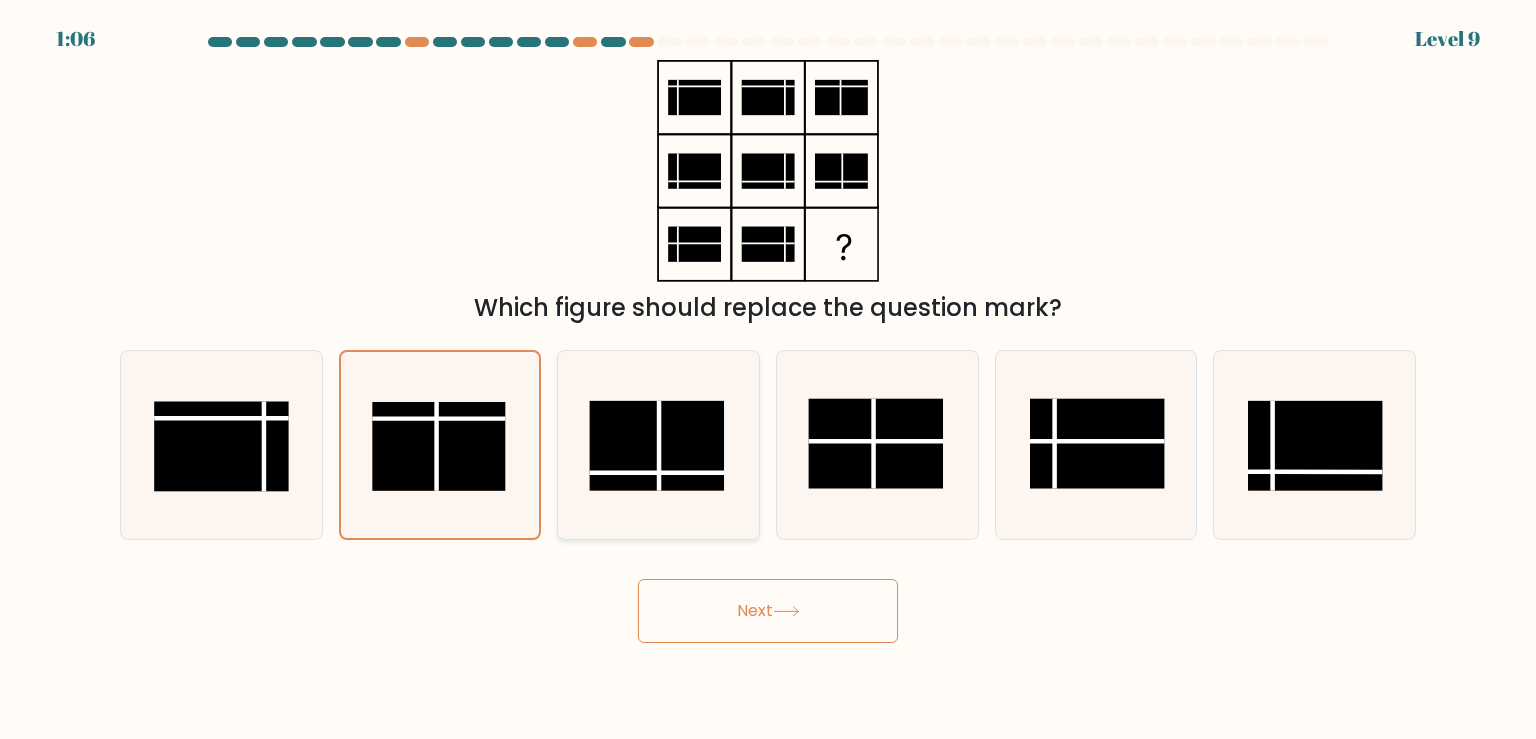 click 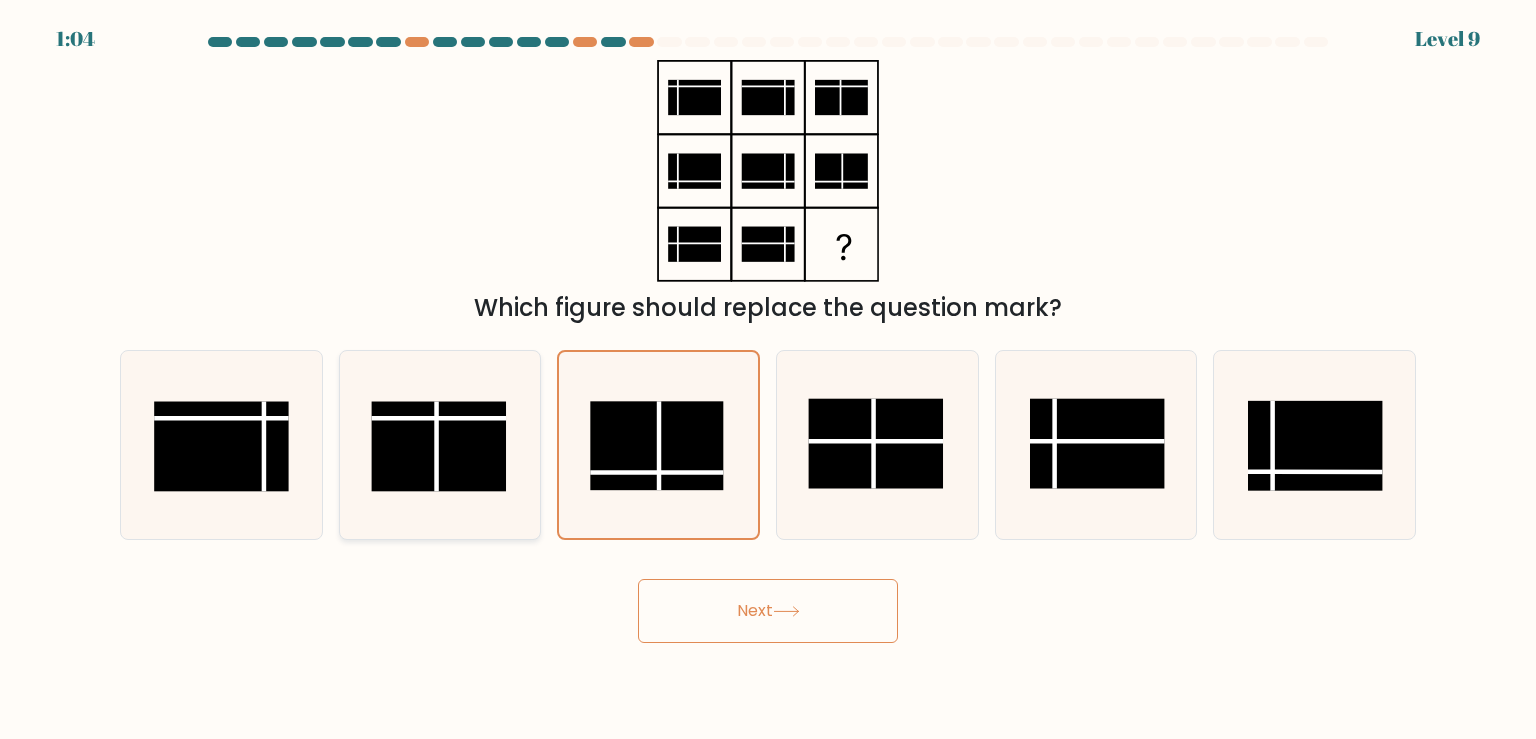 drag, startPoint x: 469, startPoint y: 403, endPoint x: 484, endPoint y: 382, distance: 25.806976 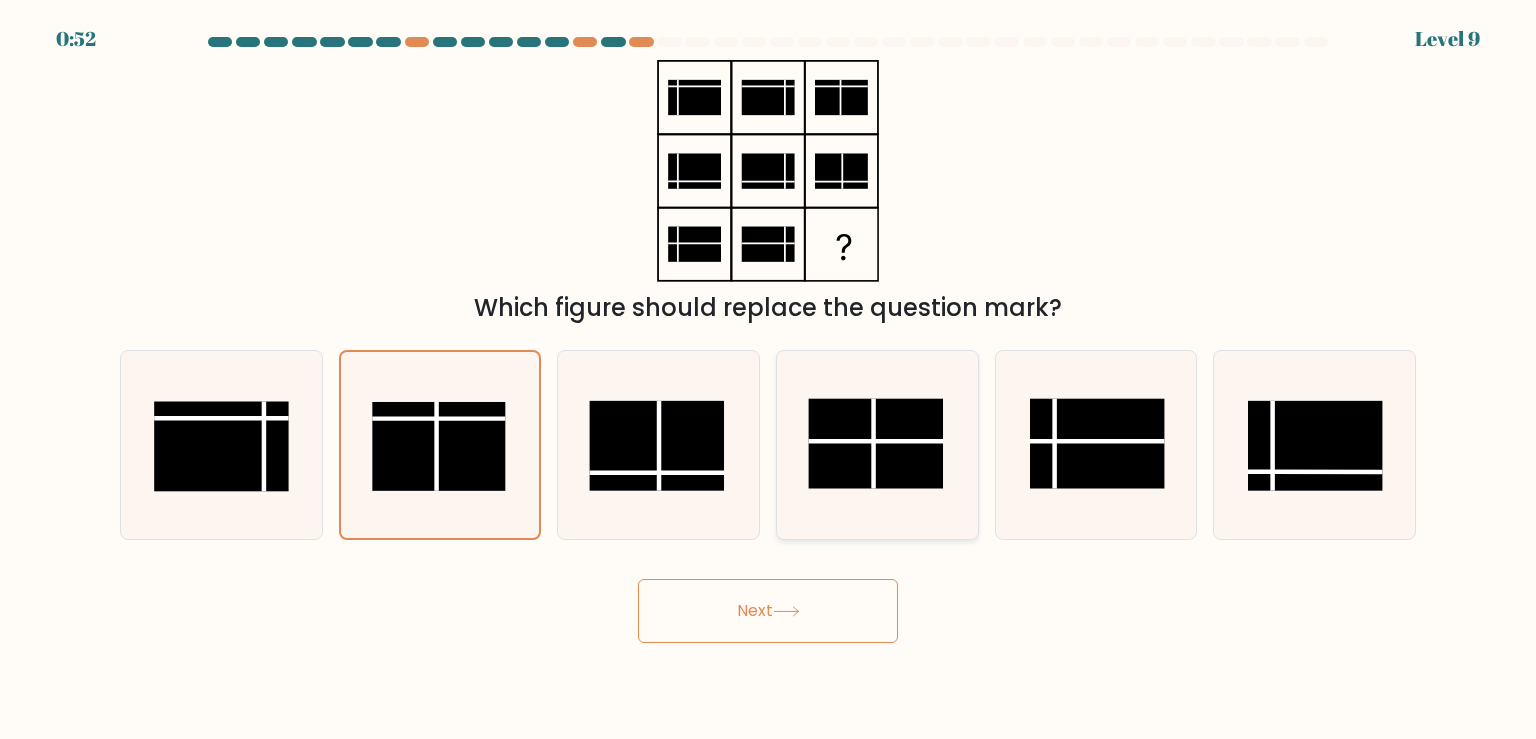 click 